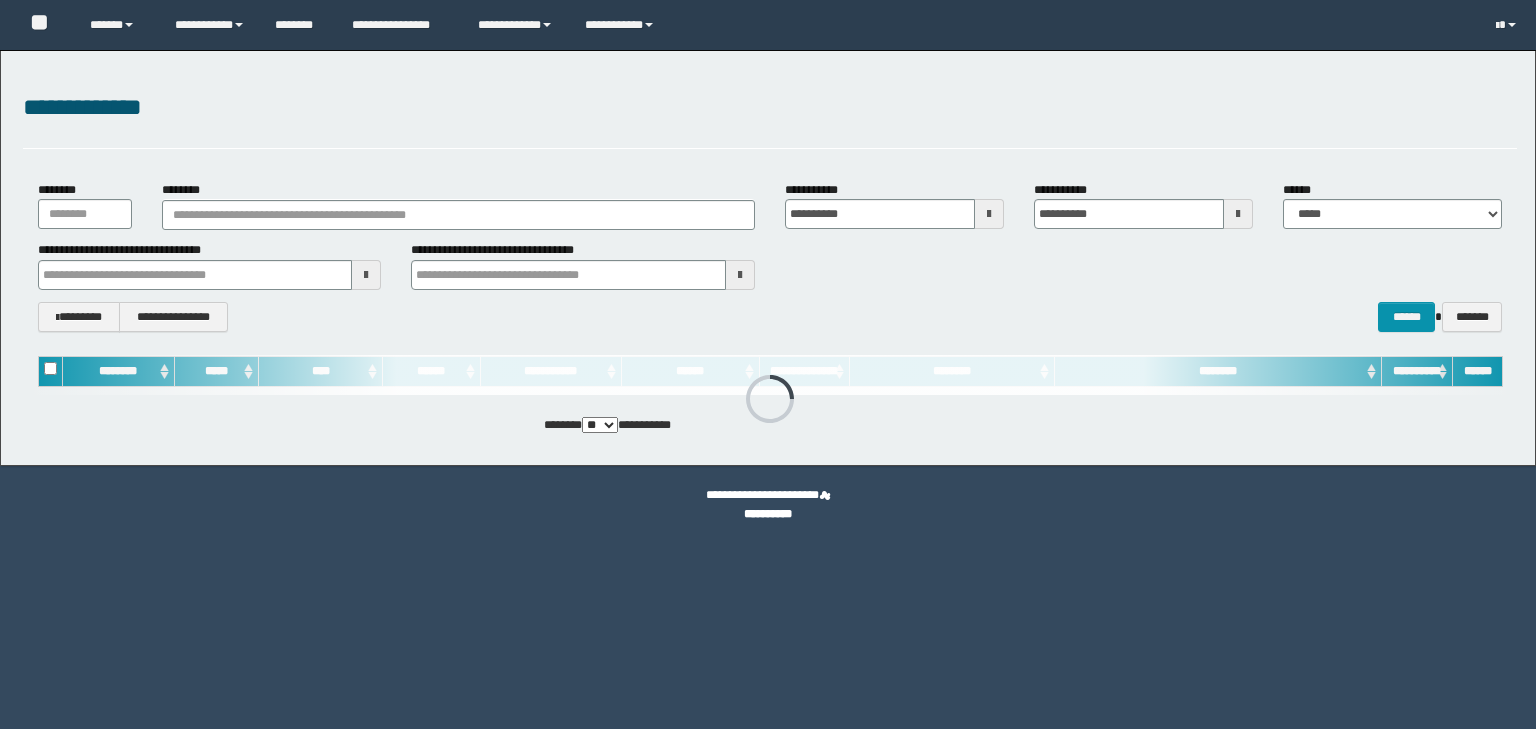 scroll, scrollTop: 0, scrollLeft: 0, axis: both 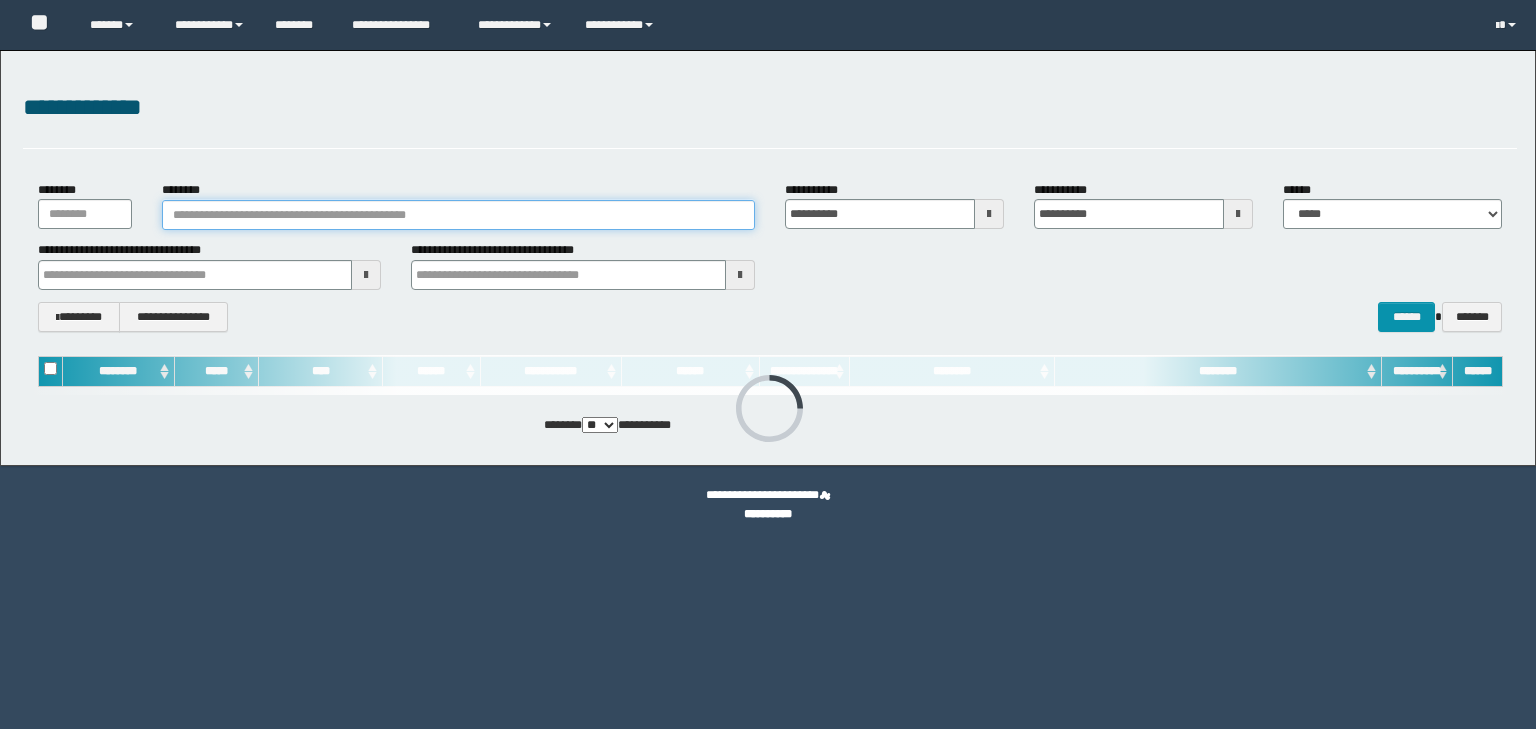 click on "********" at bounding box center [458, 215] 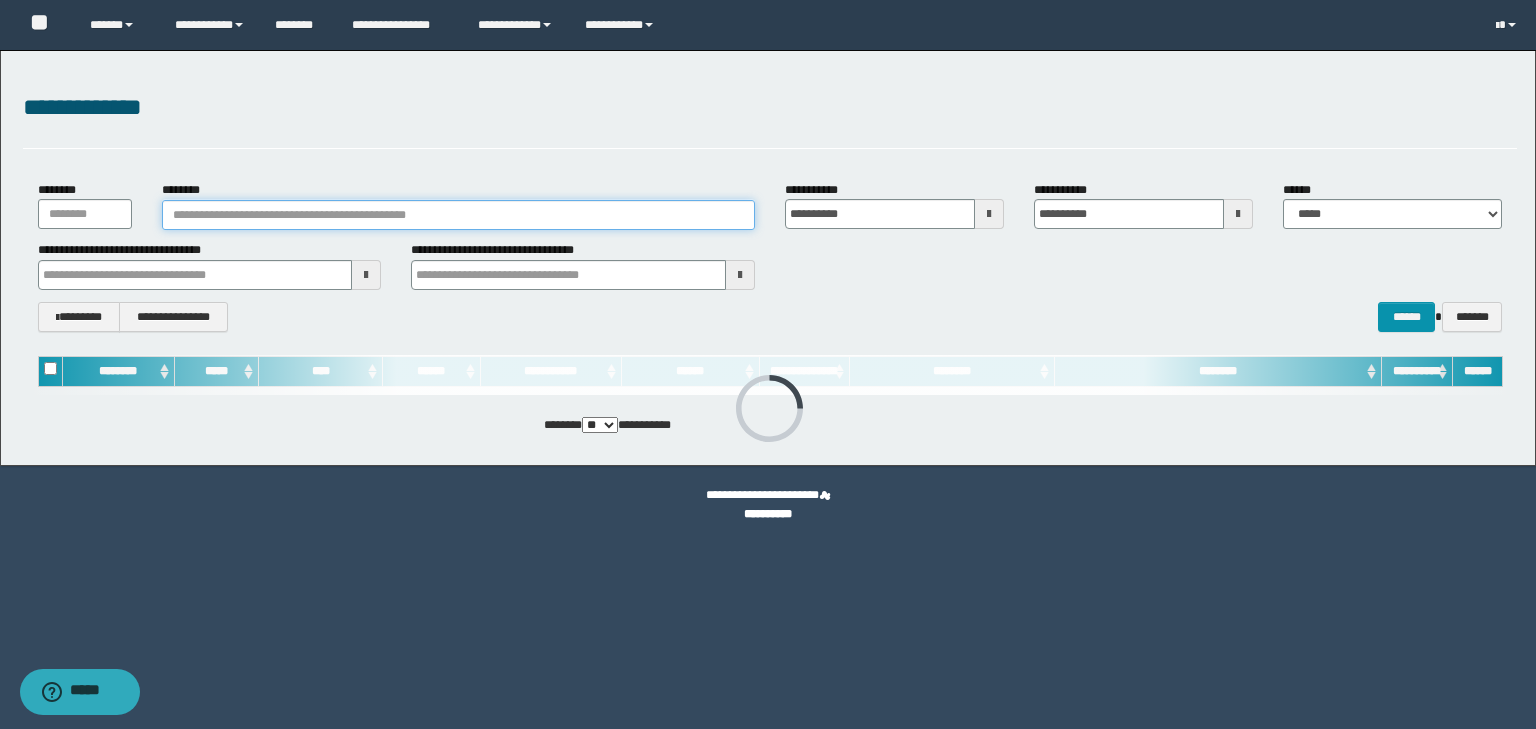 paste on "********" 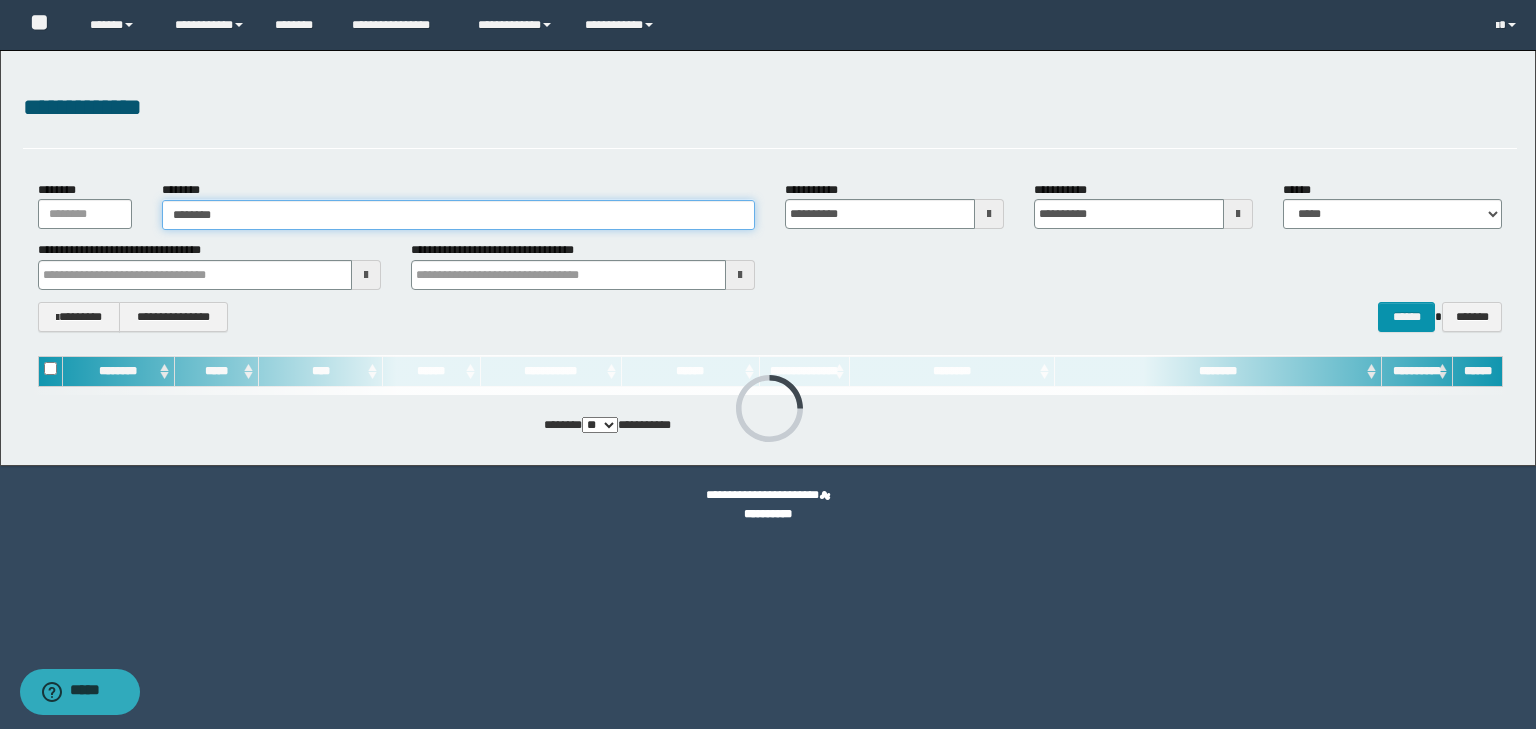 type on "********" 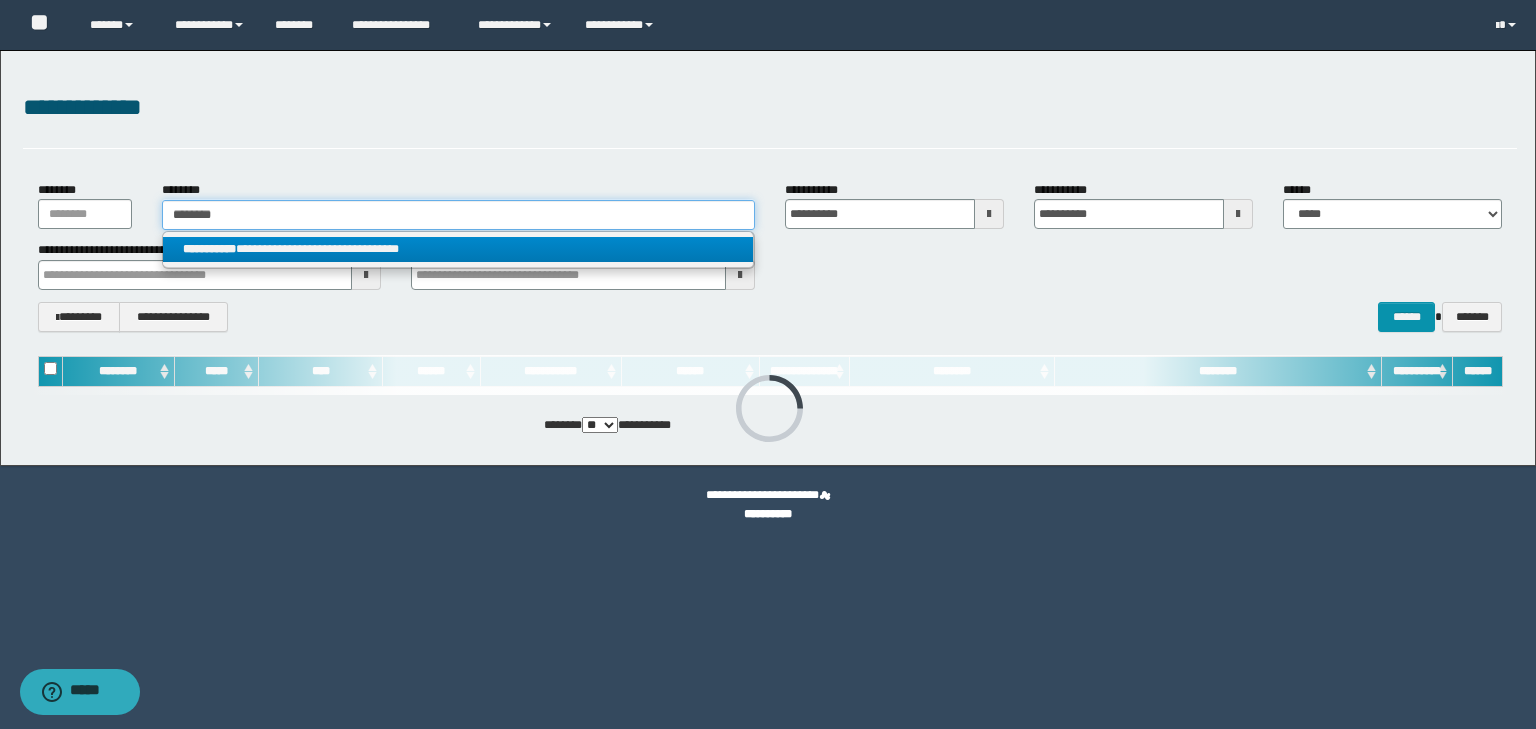 type on "********" 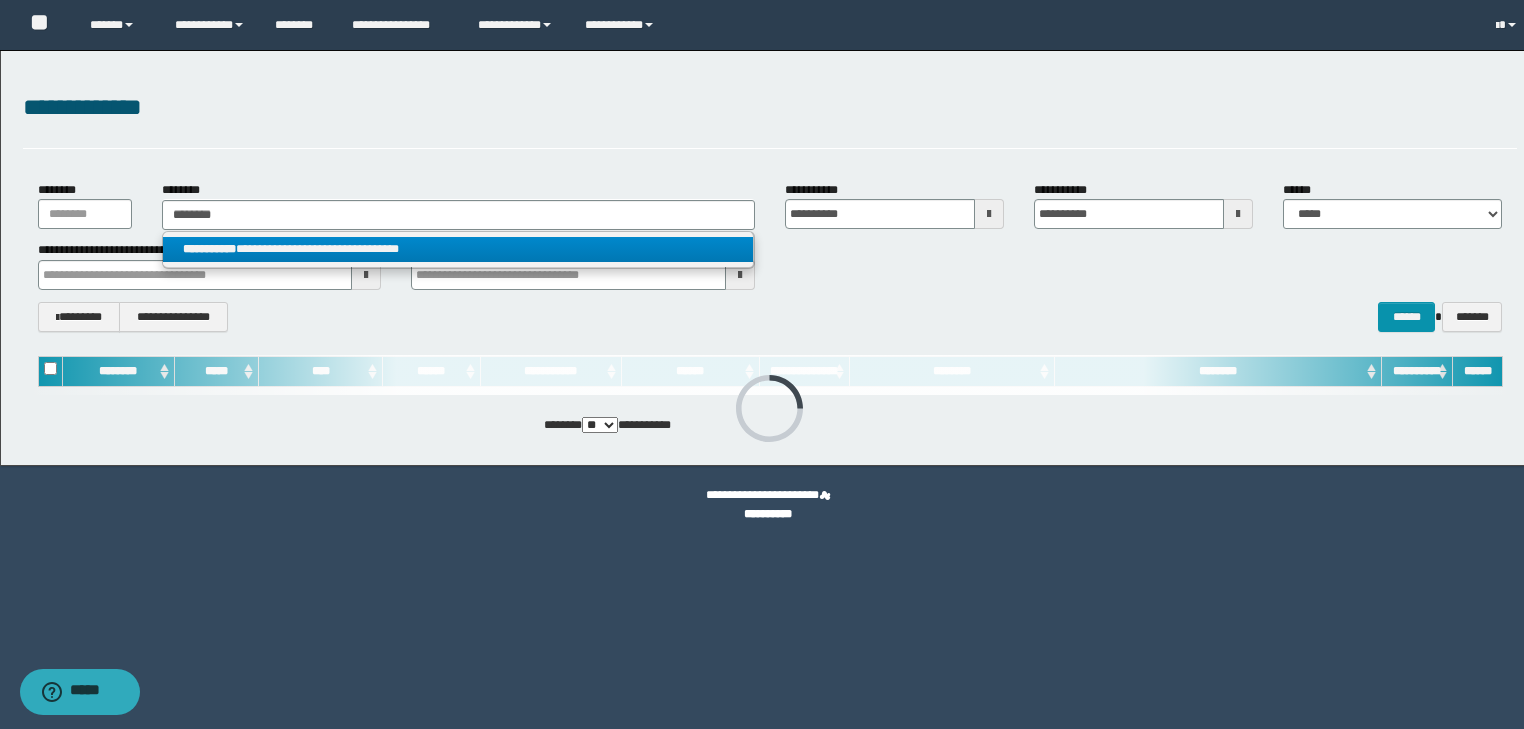 click on "**********" at bounding box center [458, 249] 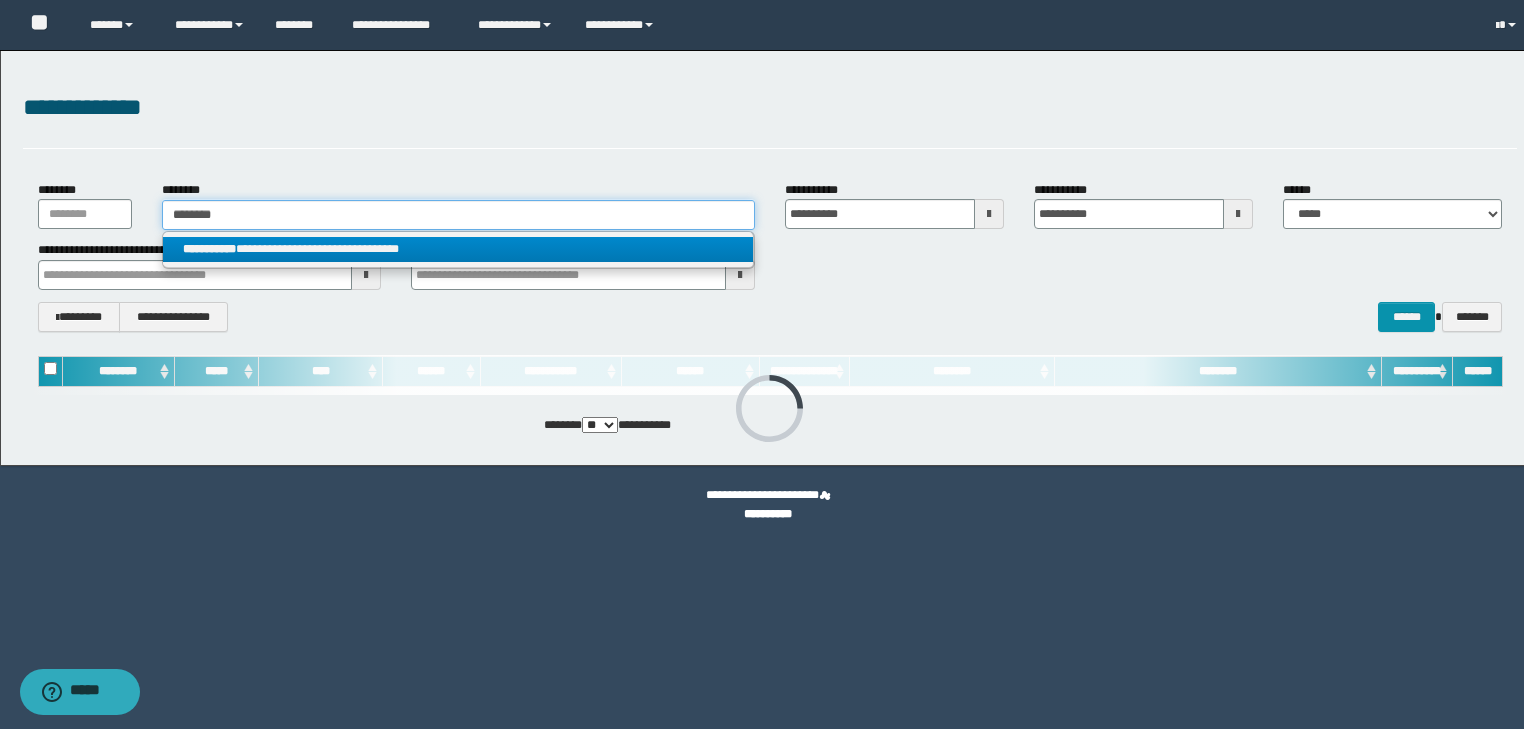 type 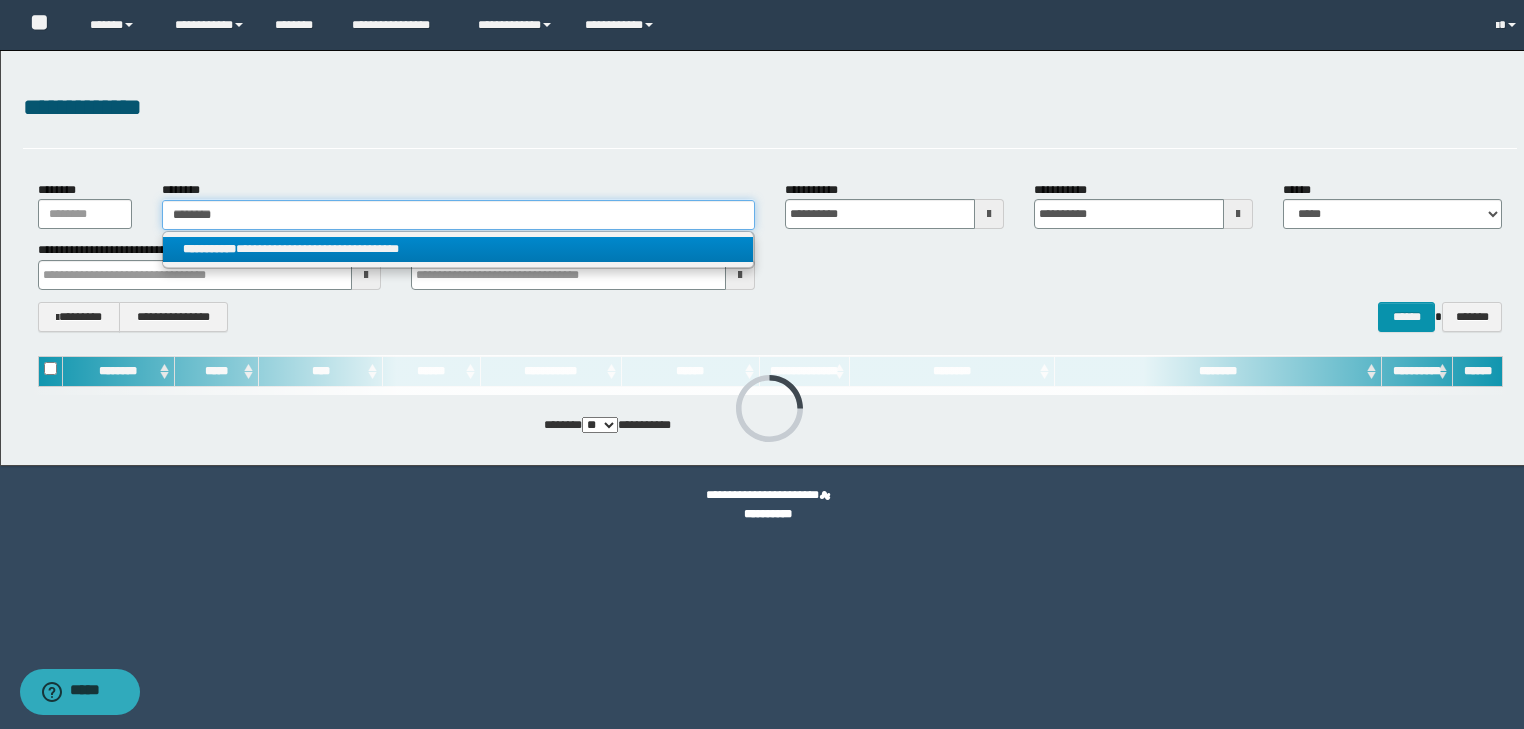 type on "**********" 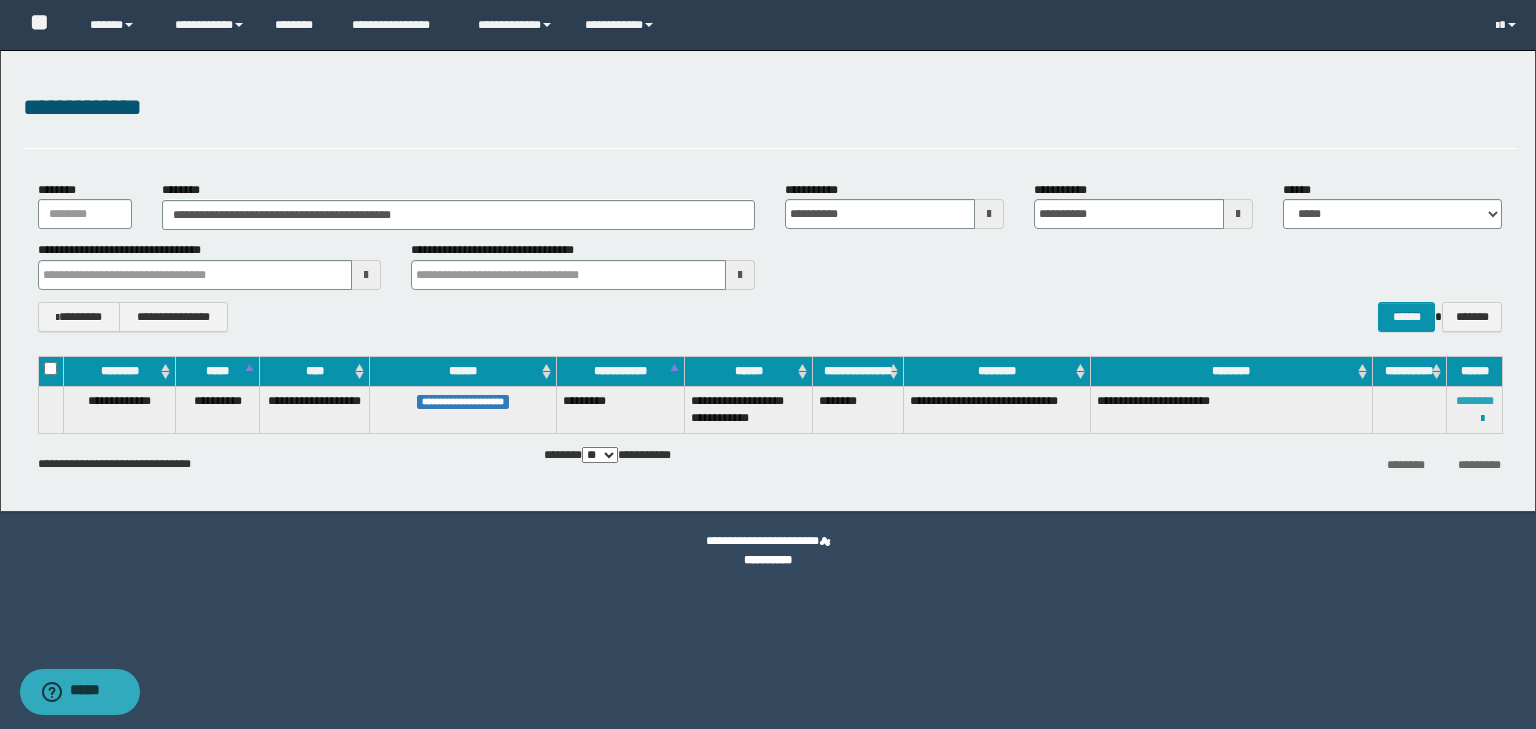 click on "********" at bounding box center (1475, 401) 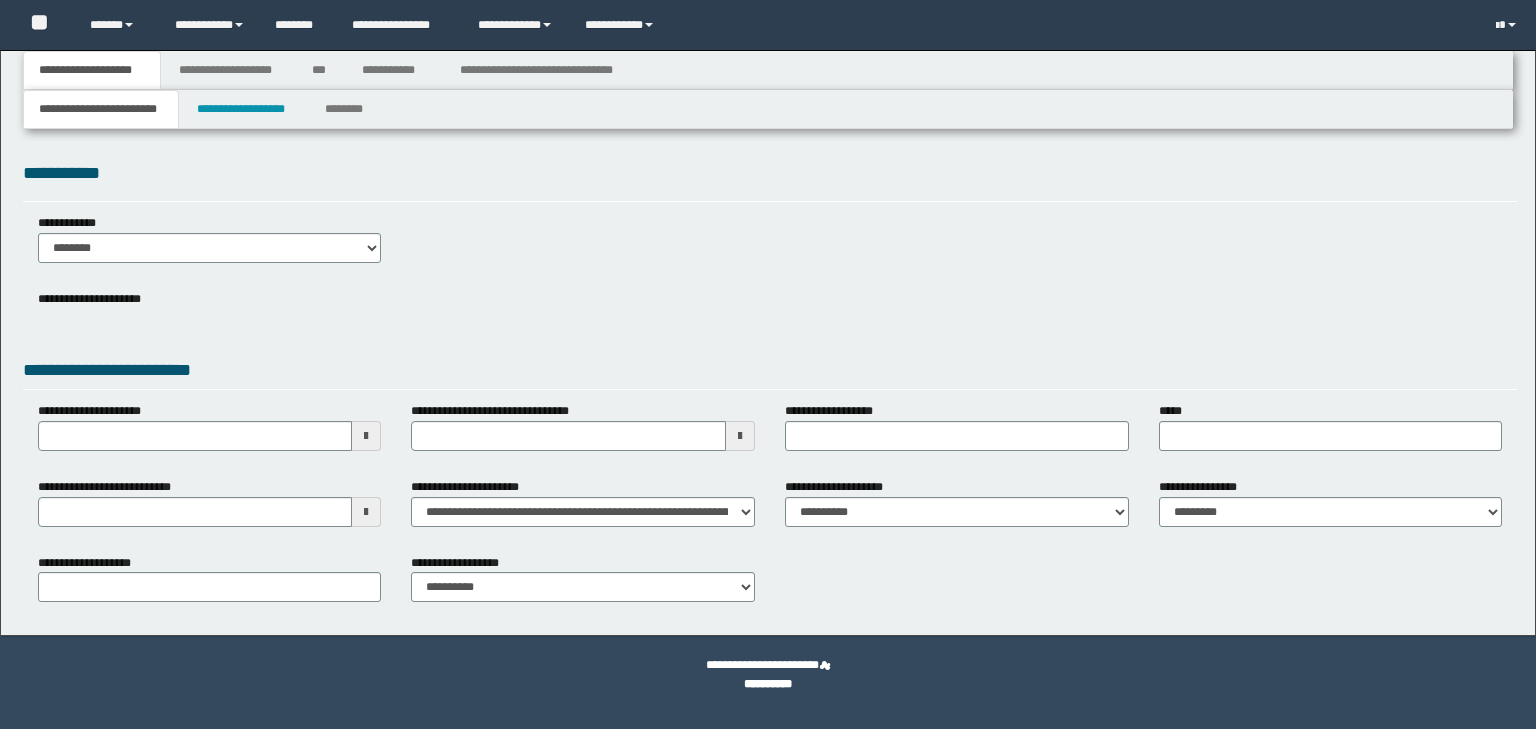 scroll, scrollTop: 0, scrollLeft: 0, axis: both 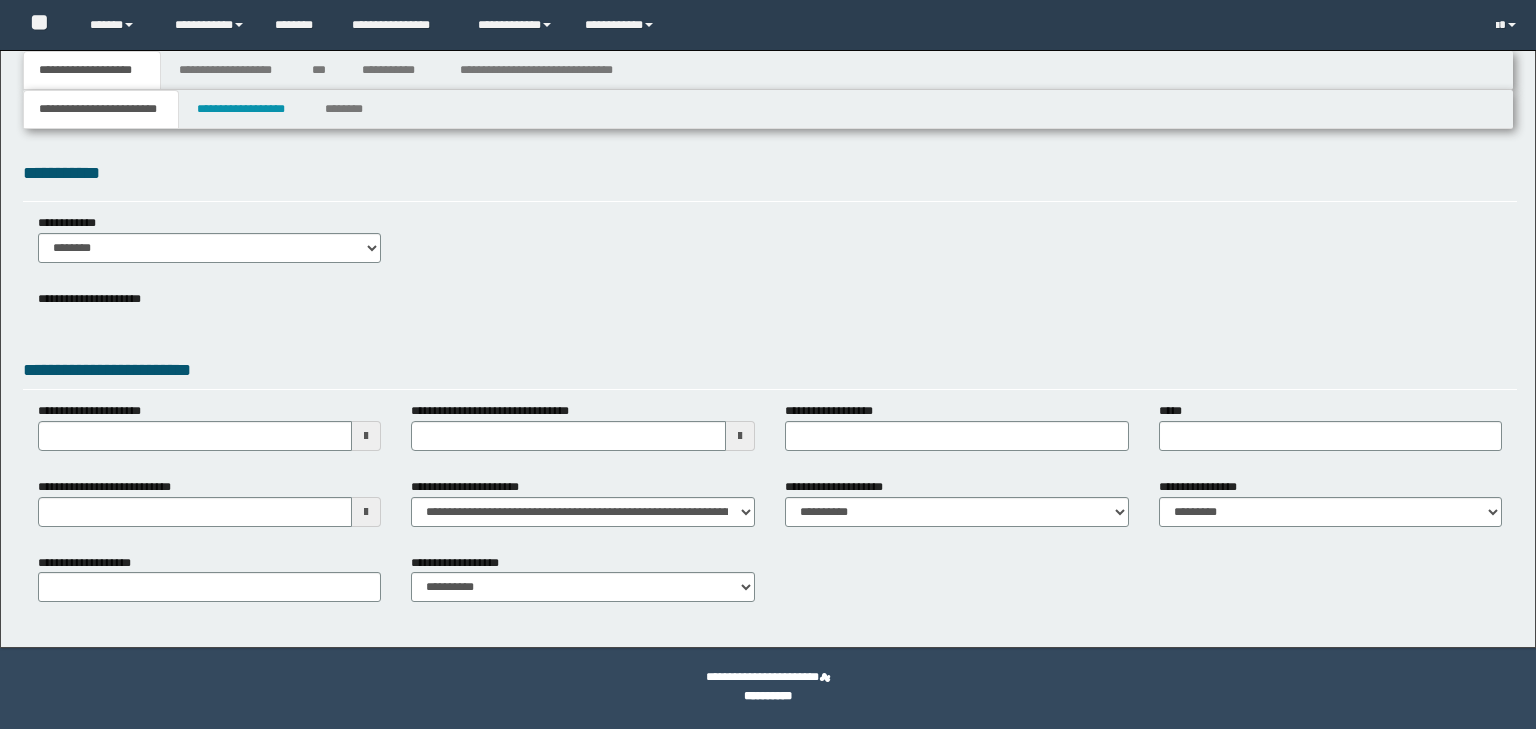 select on "*" 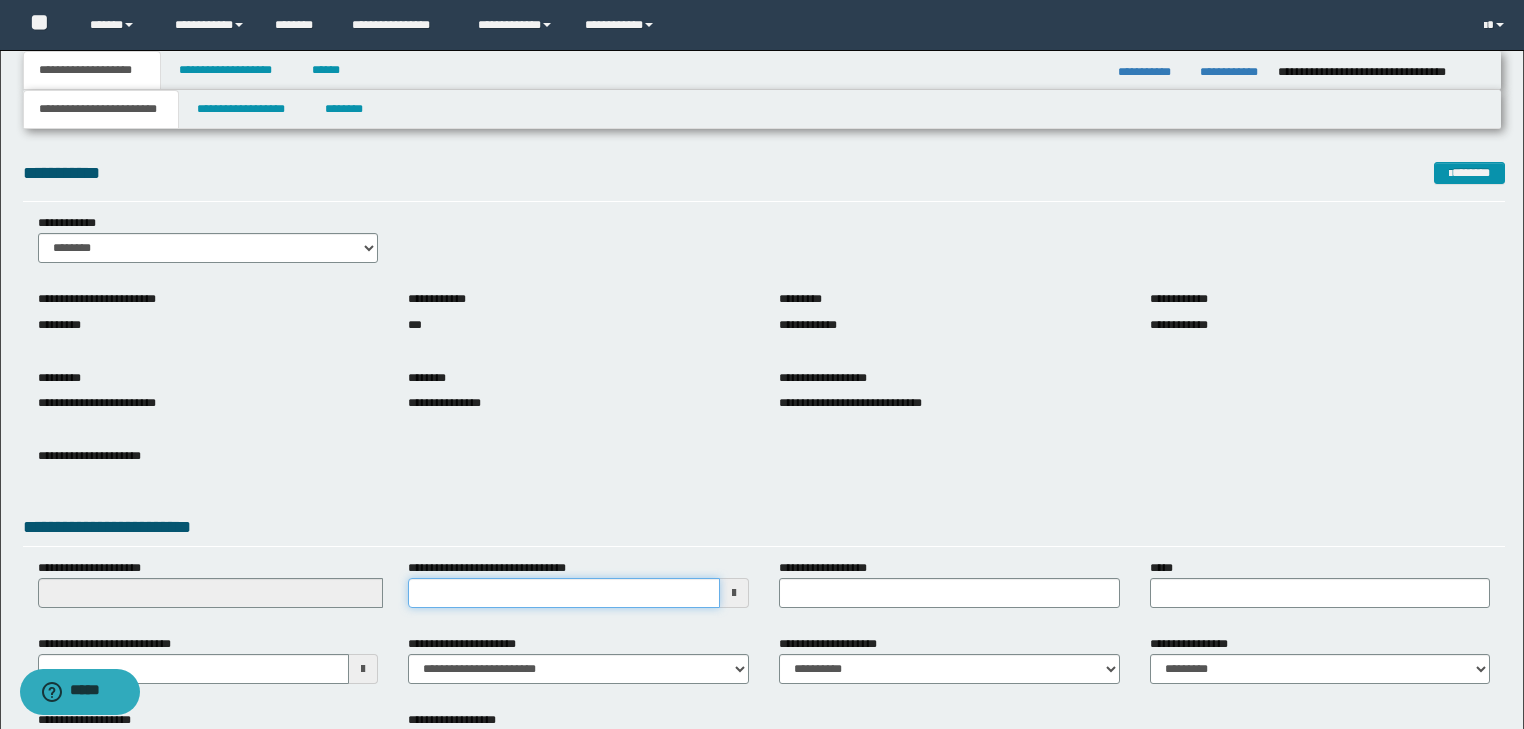 click on "**********" at bounding box center (564, 593) 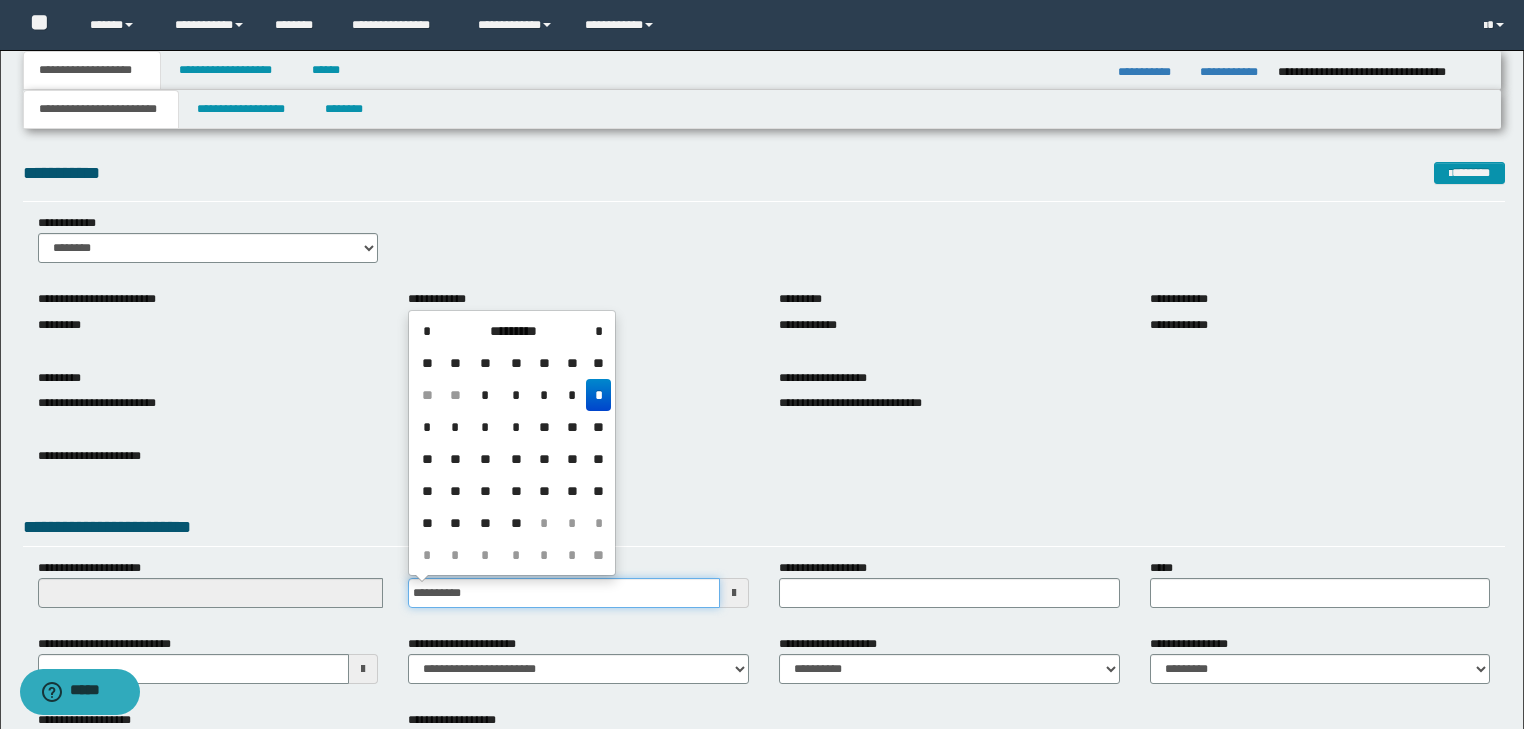 type on "**********" 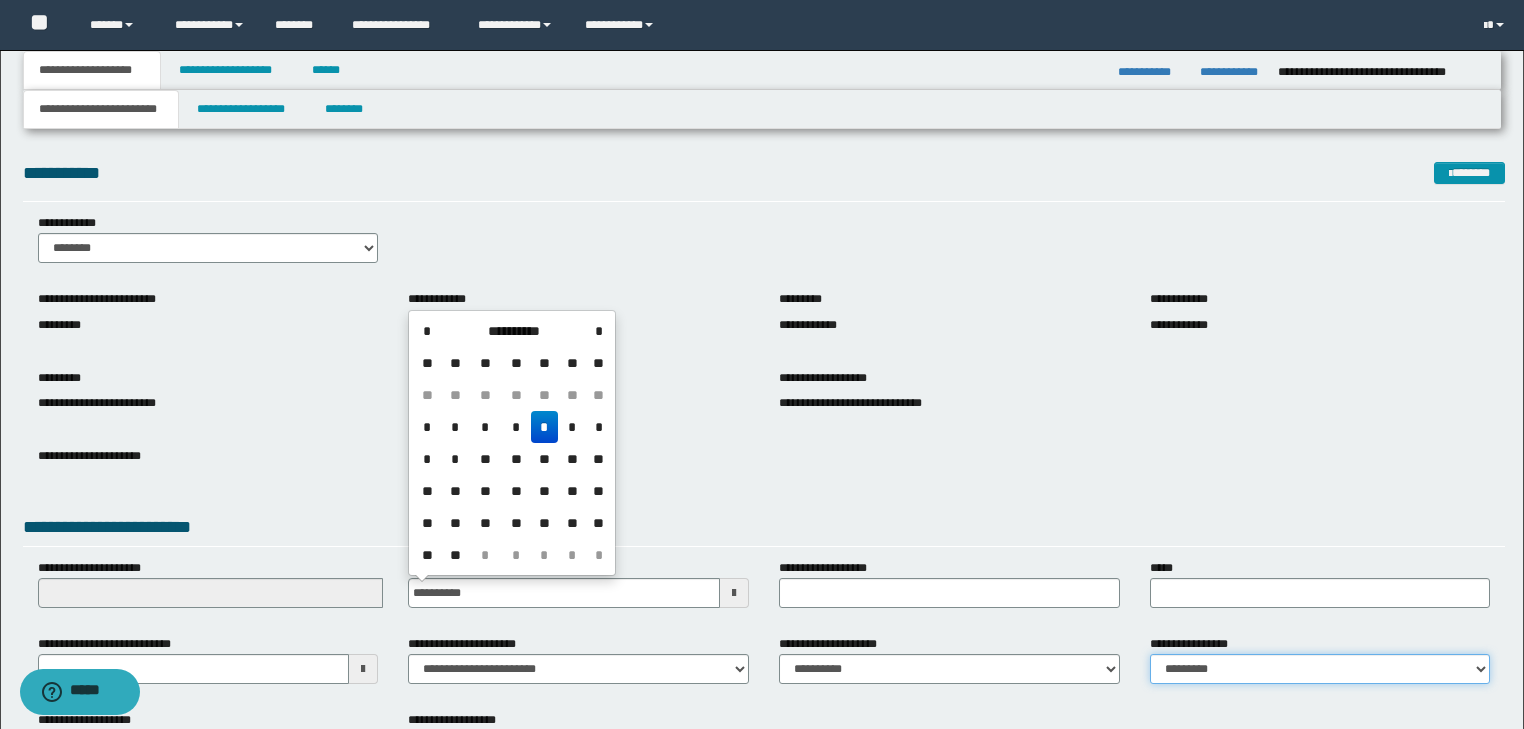 click on "**********" at bounding box center (1320, 669) 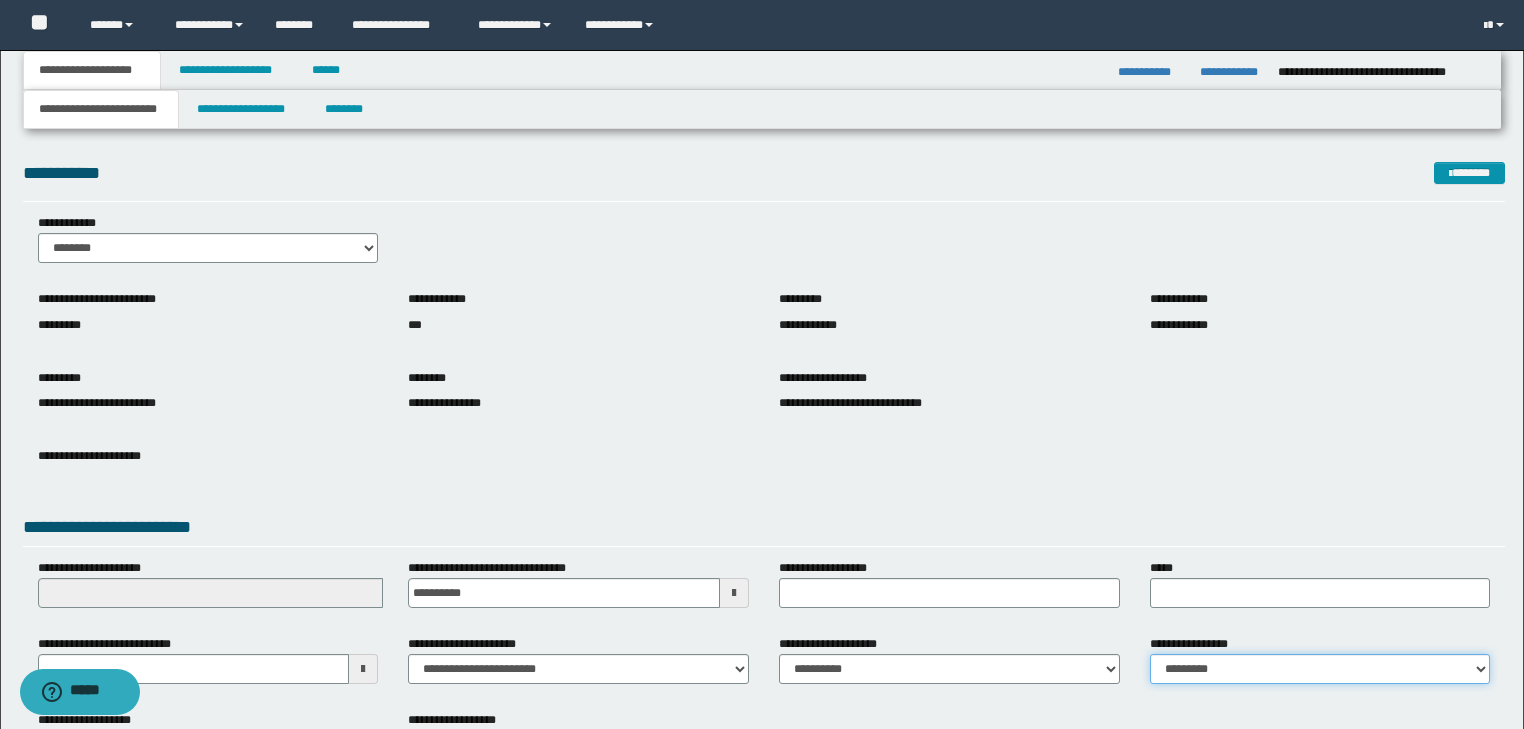 click on "**********" at bounding box center (1320, 669) 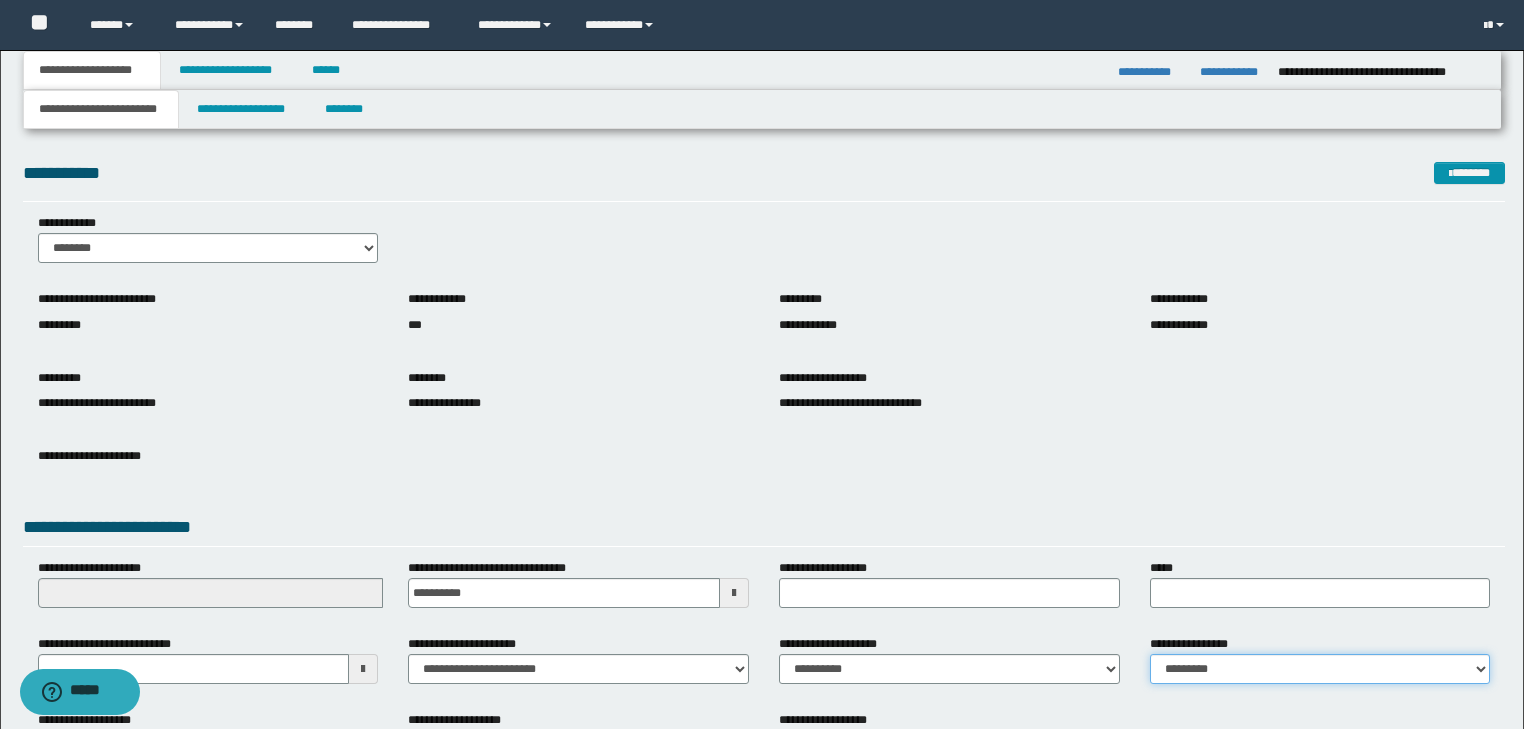 click on "**********" at bounding box center (1320, 669) 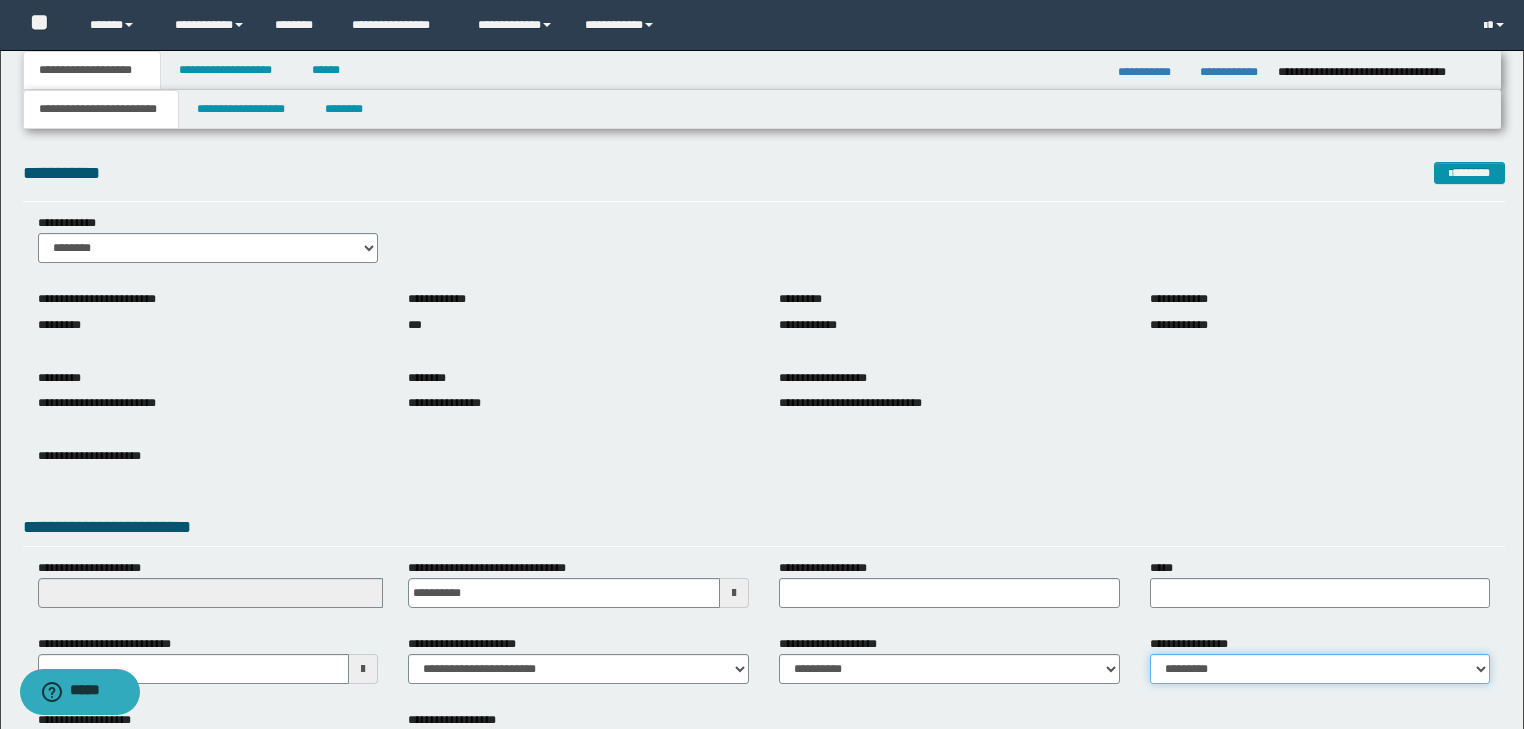 click on "**********" at bounding box center (1320, 669) 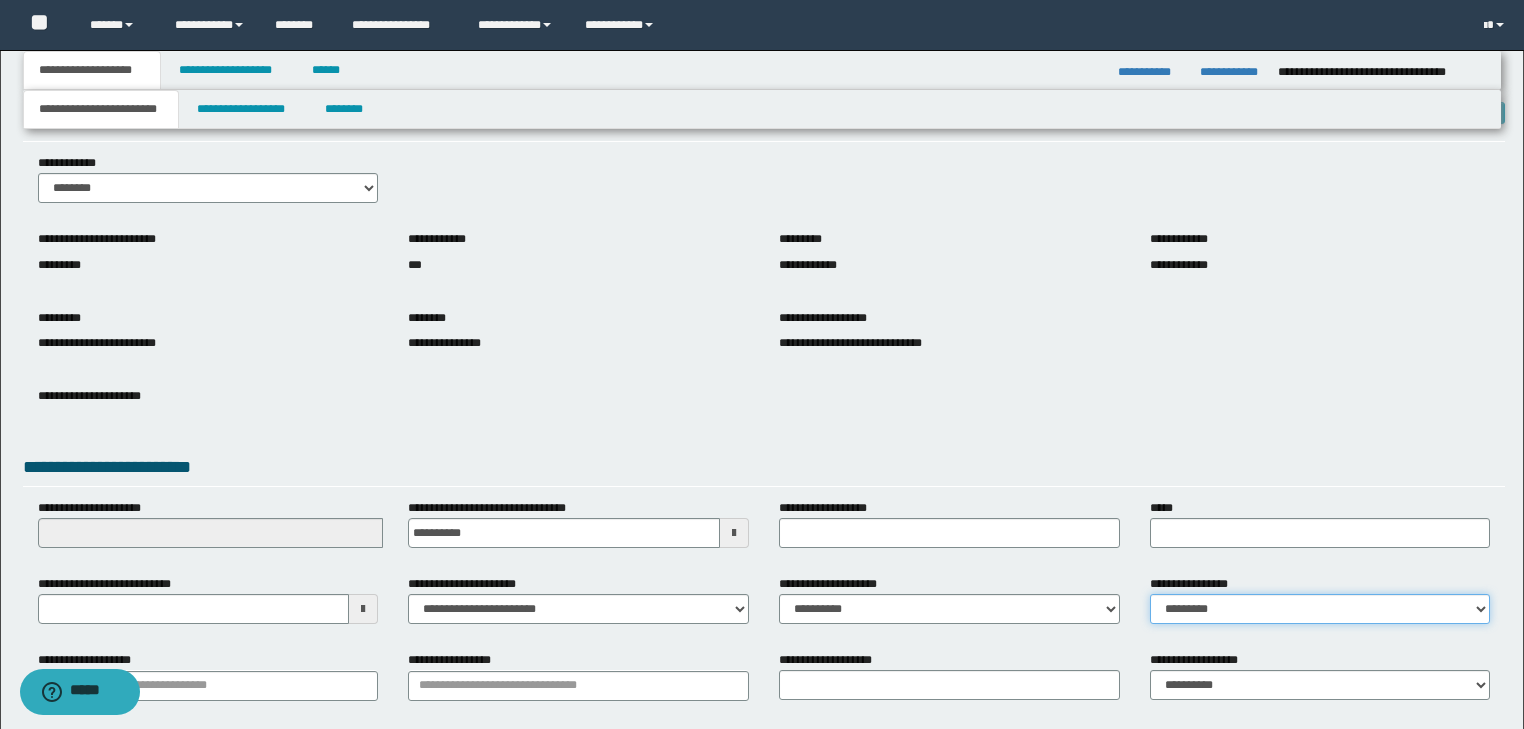 scroll, scrollTop: 154, scrollLeft: 0, axis: vertical 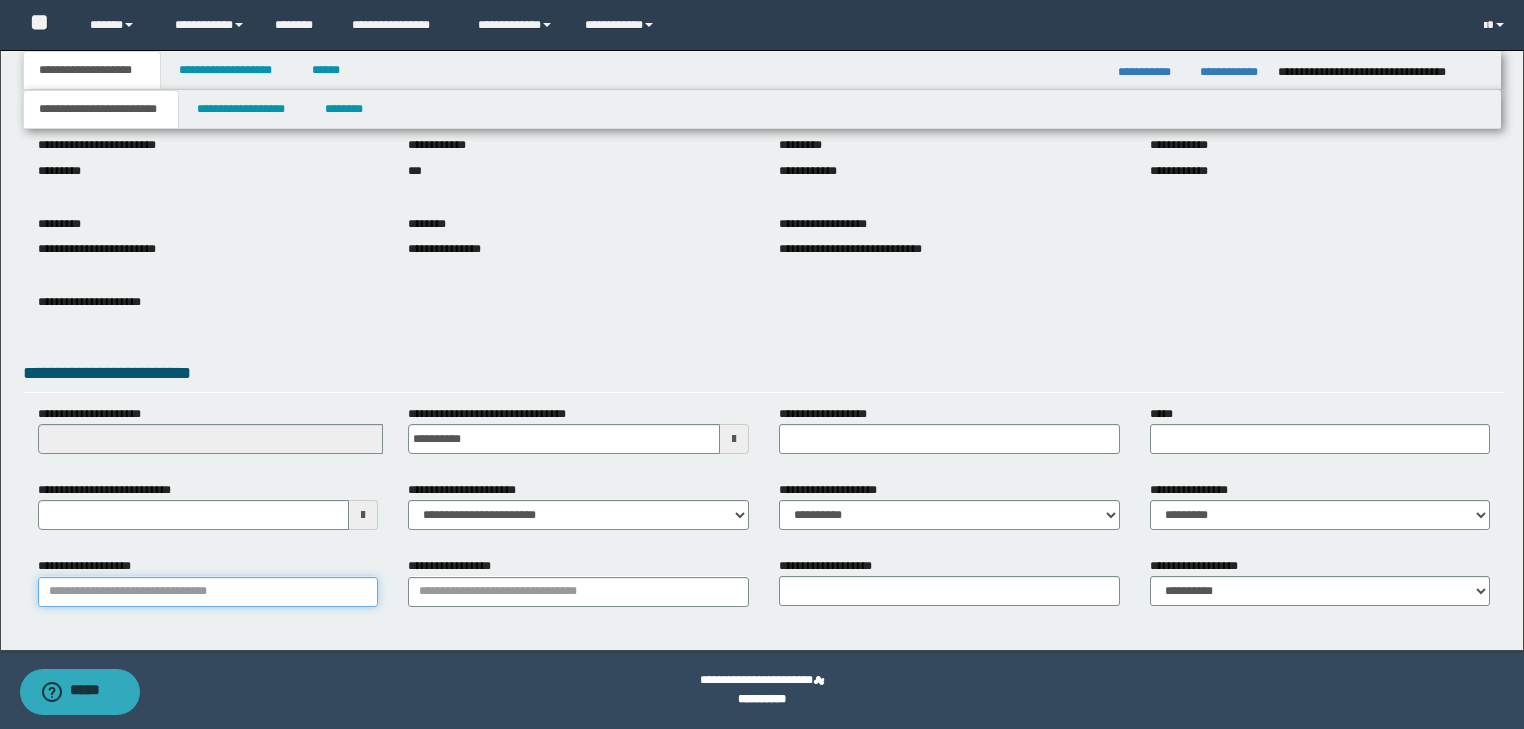 click on "**********" at bounding box center [208, 592] 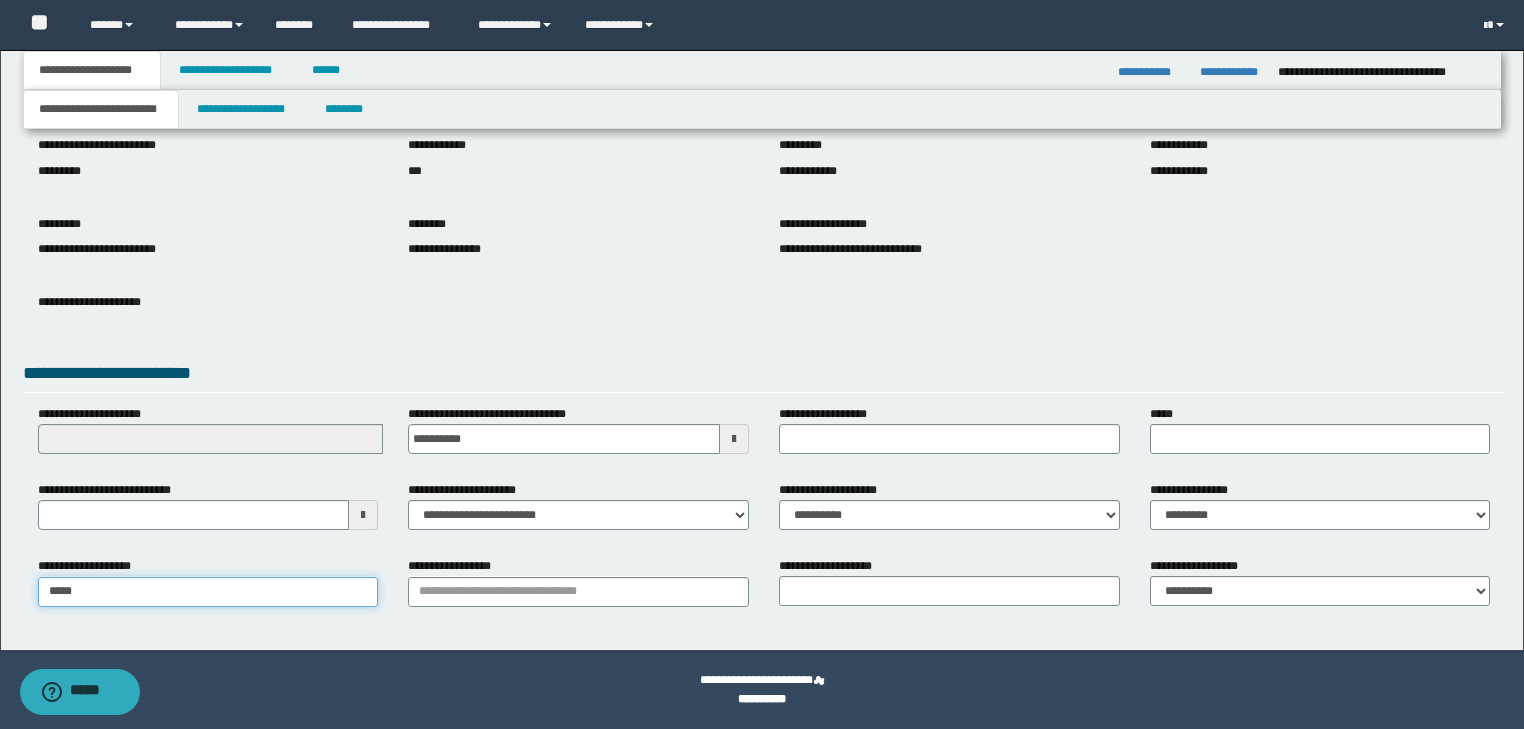 type on "*****" 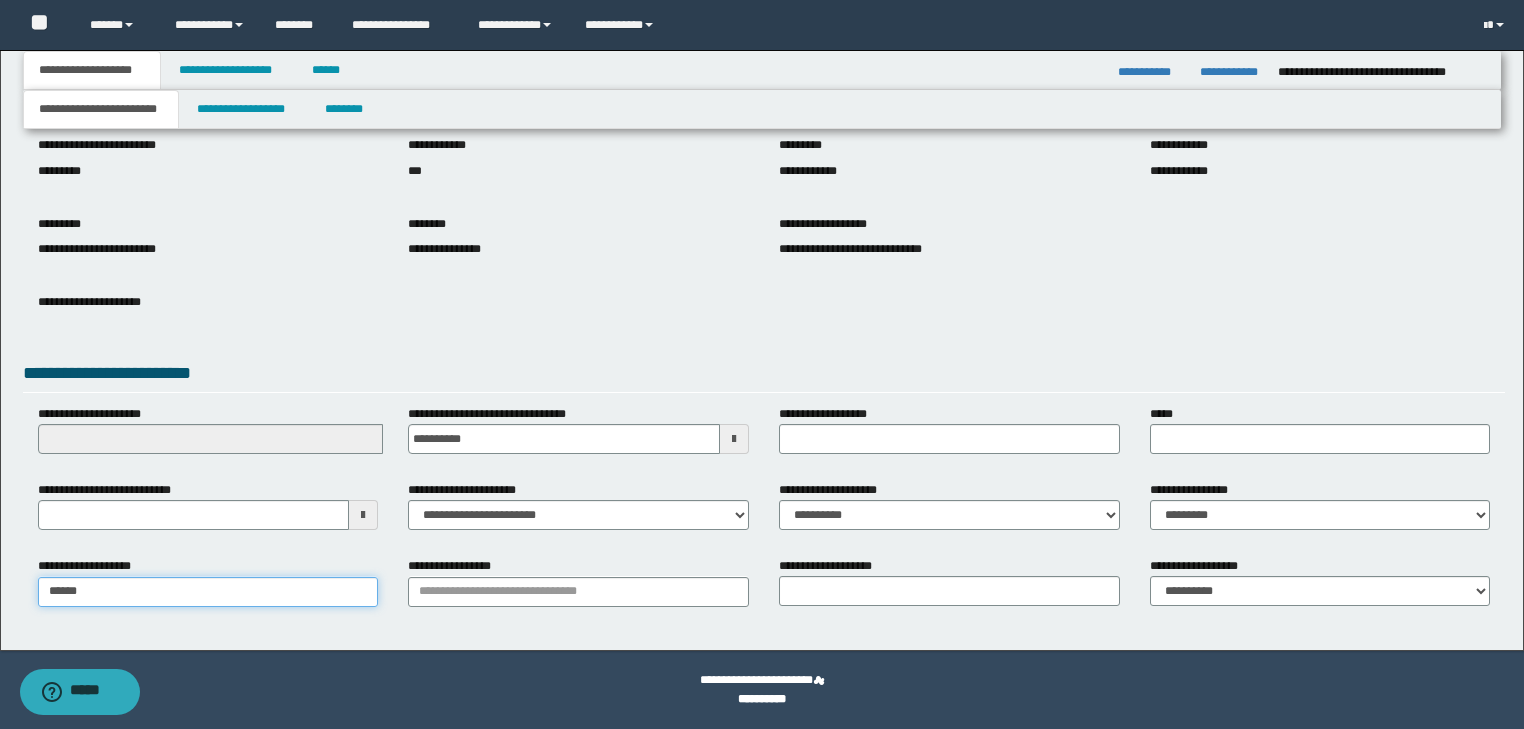 type on "**********" 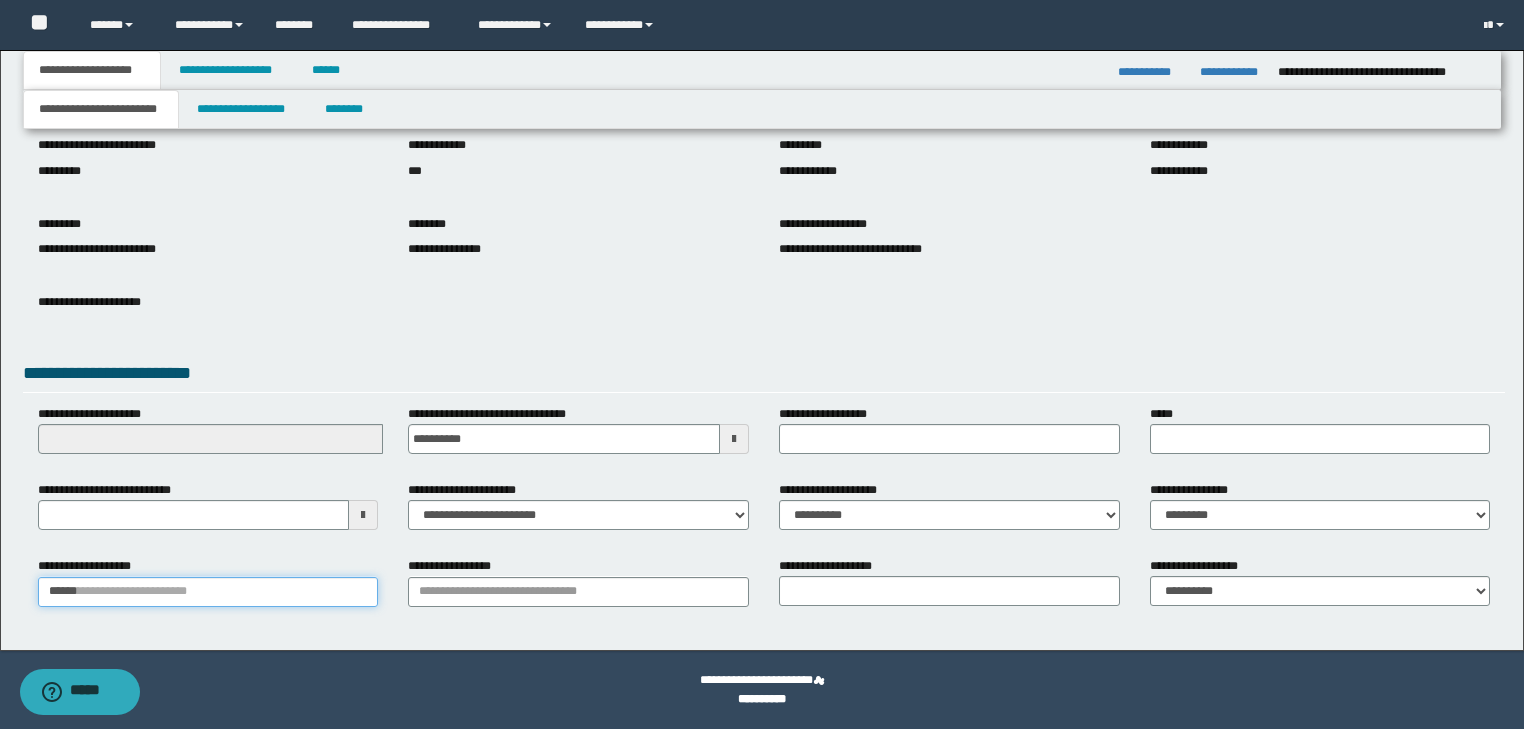 type 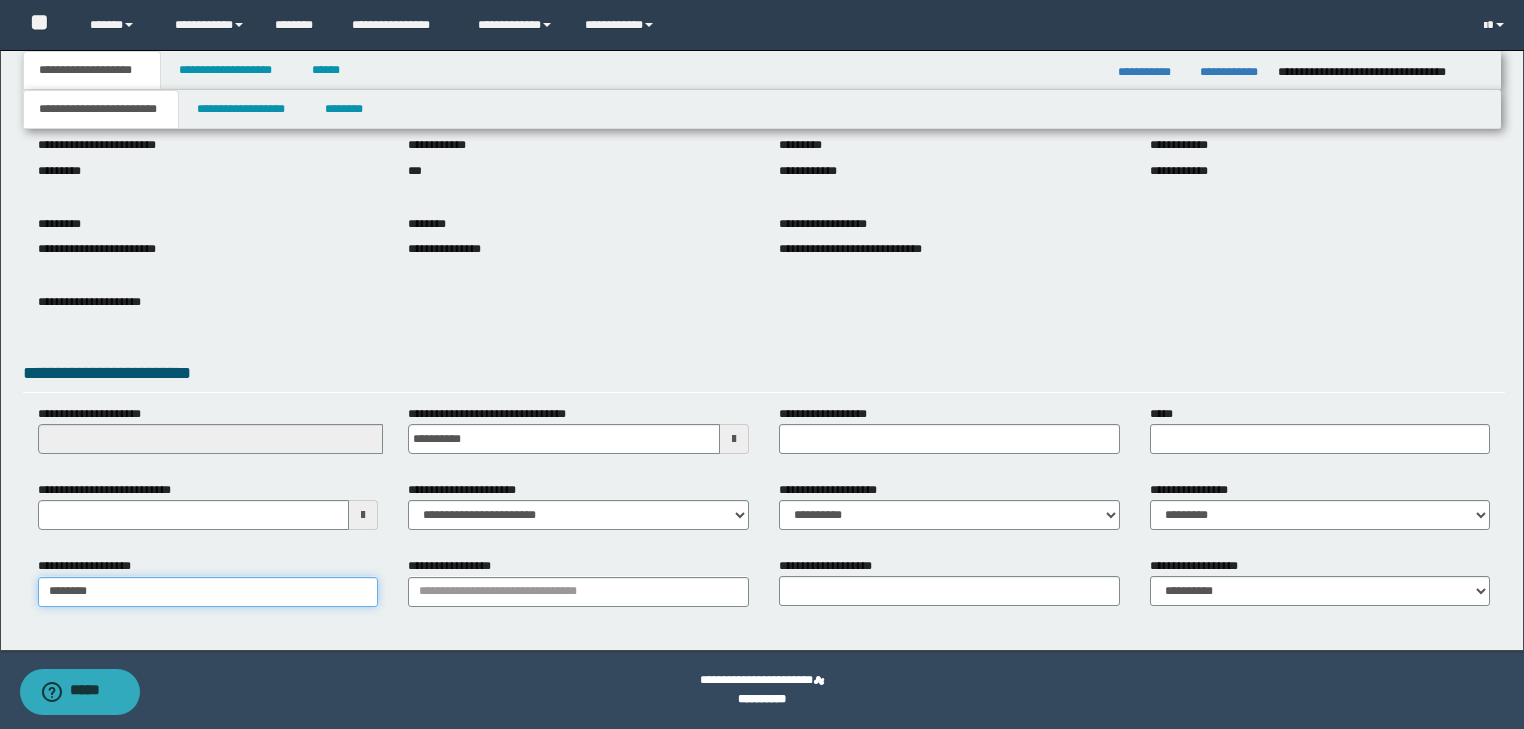 type on "*********" 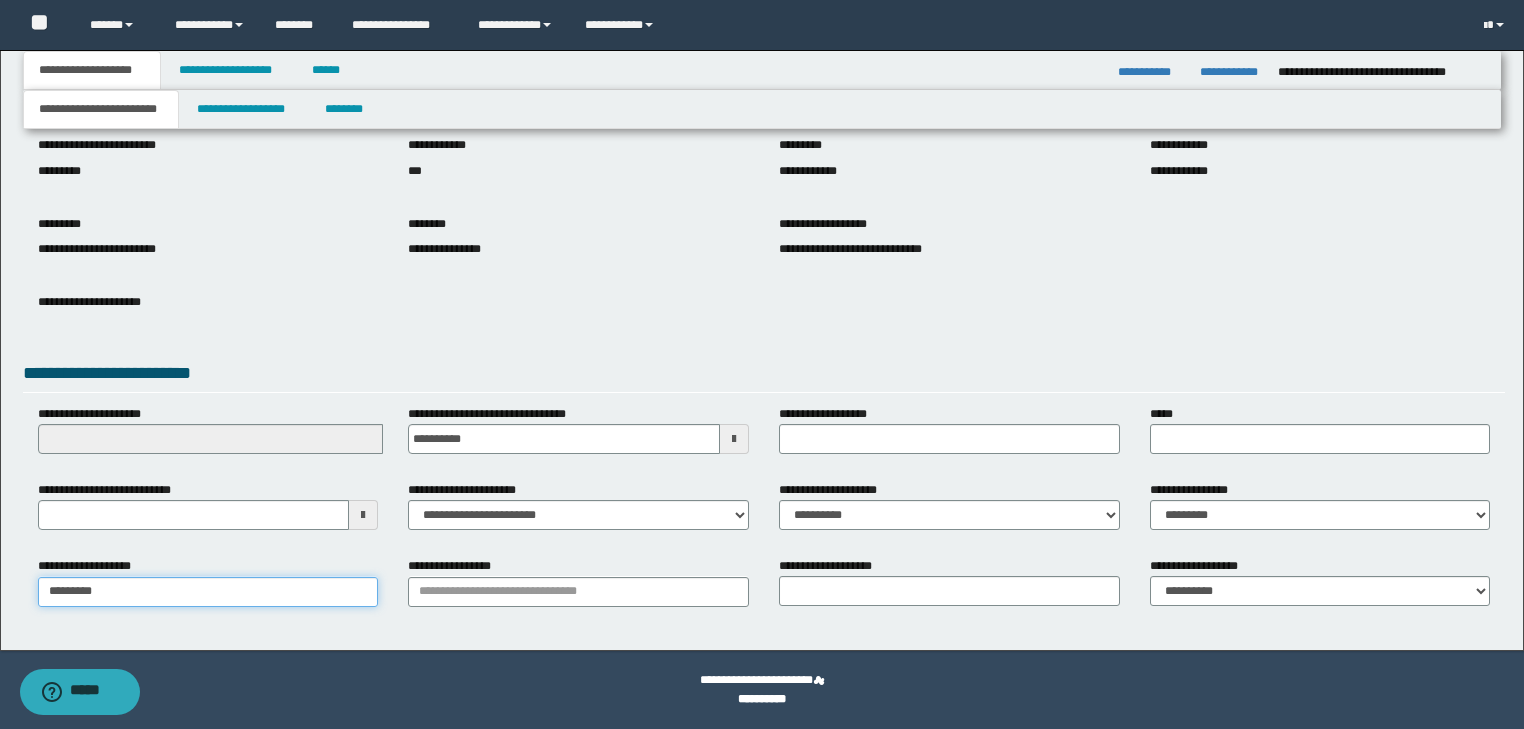type on "*********" 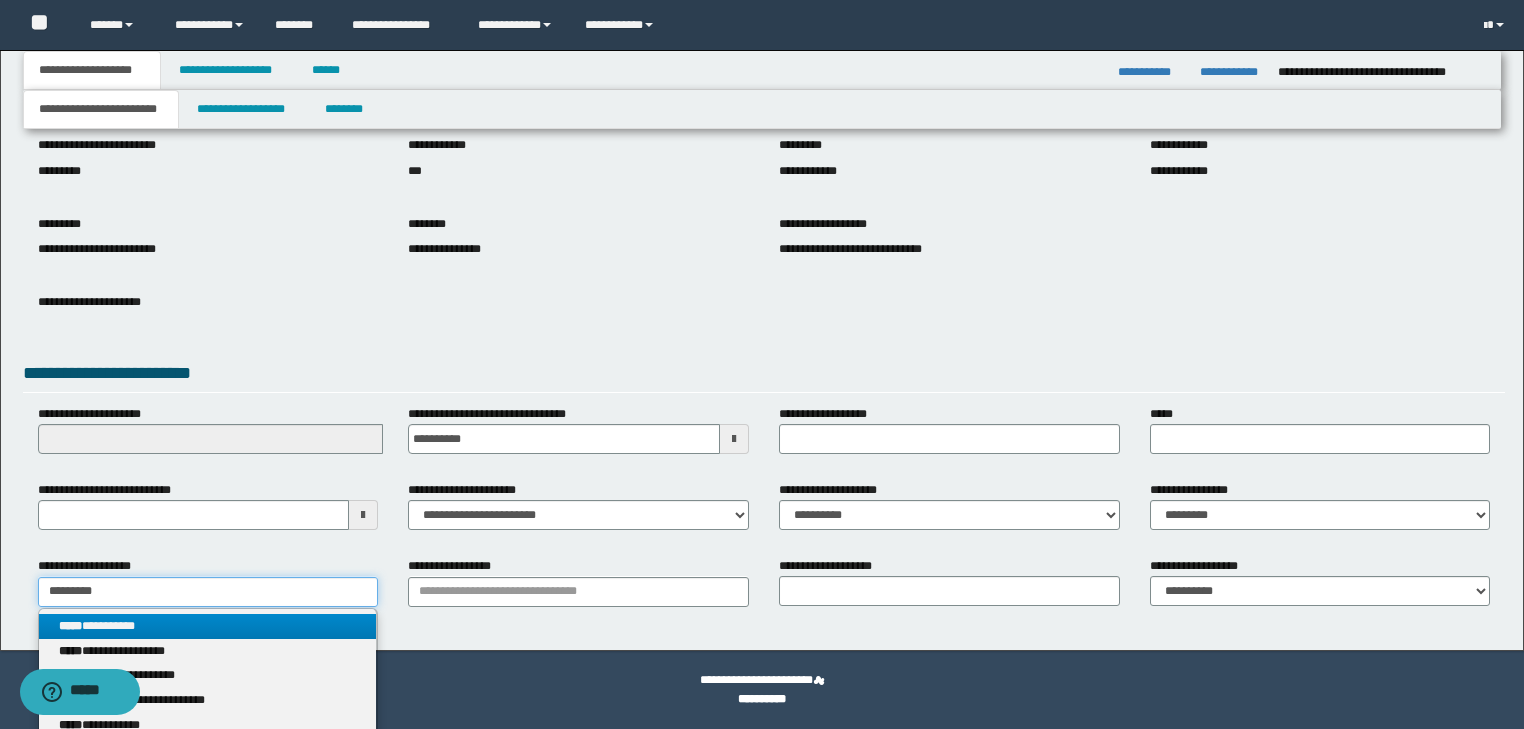 type on "*********" 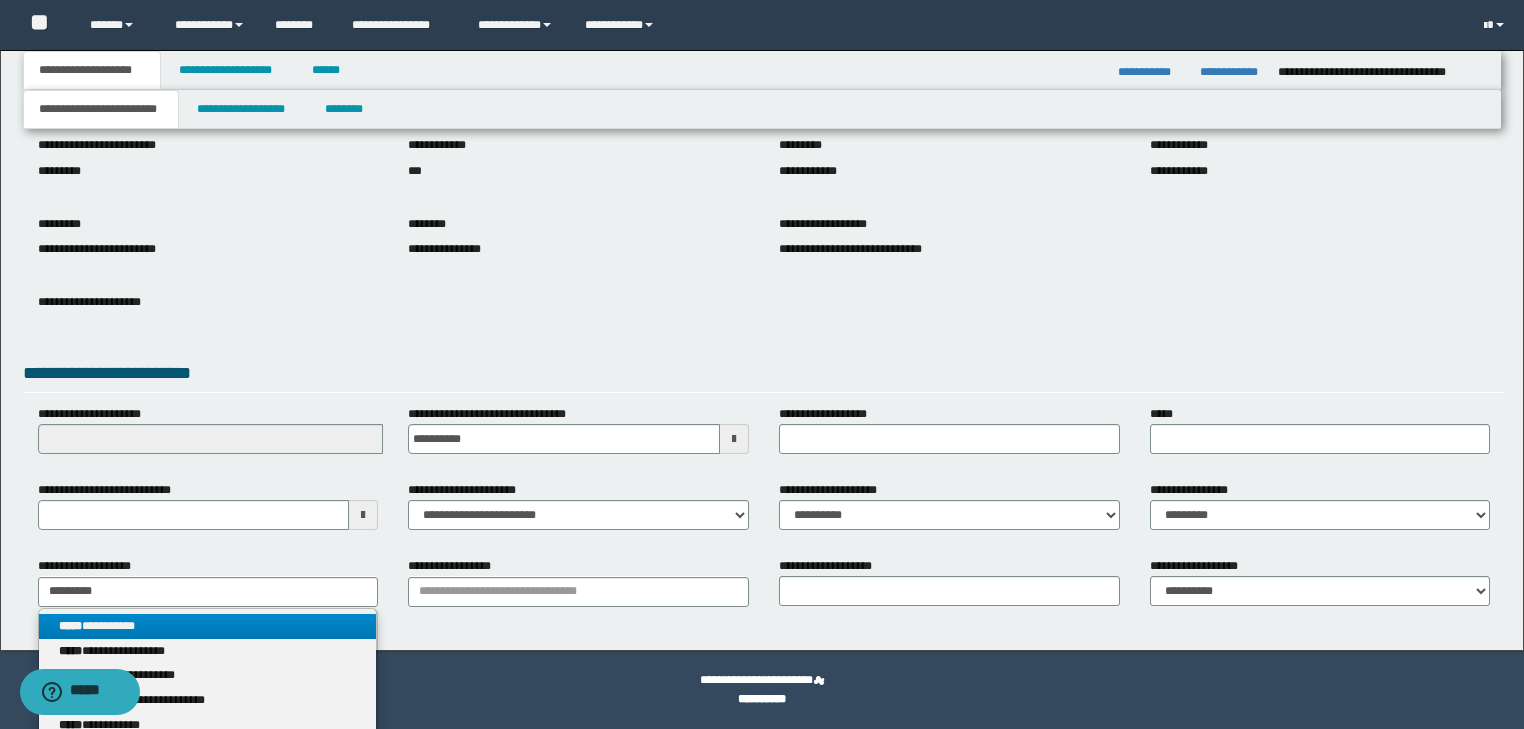 click on "**********" at bounding box center [208, 626] 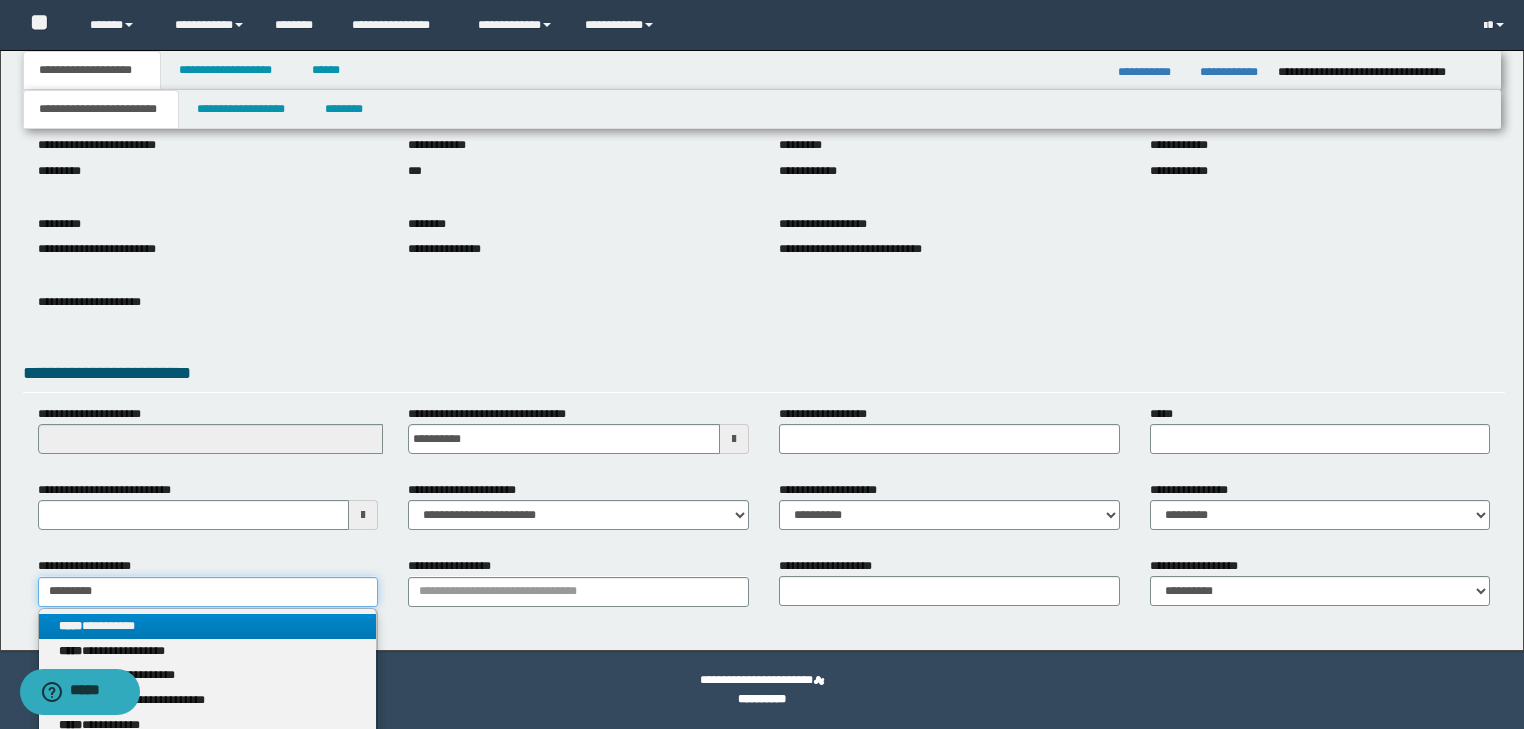 type 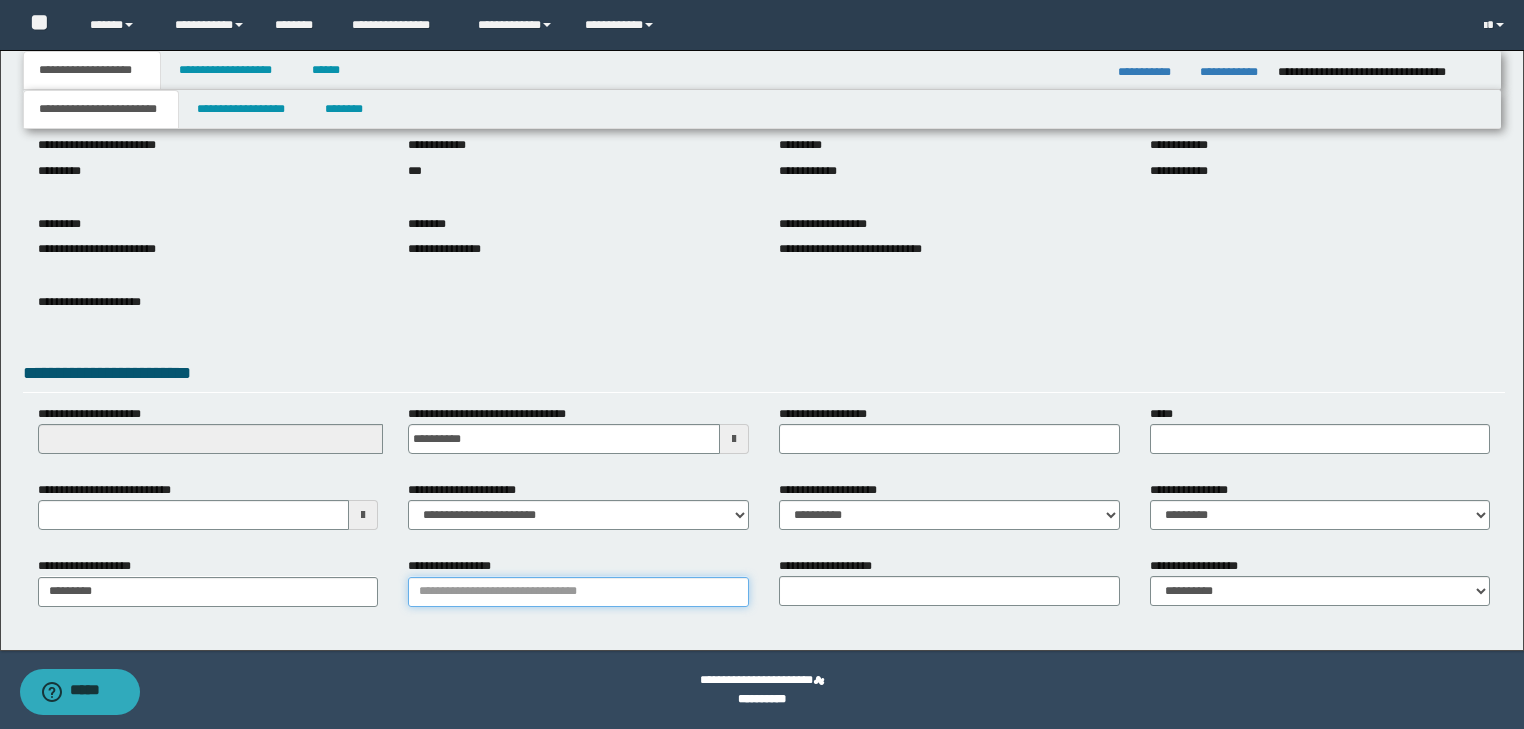 click on "**********" at bounding box center (578, 592) 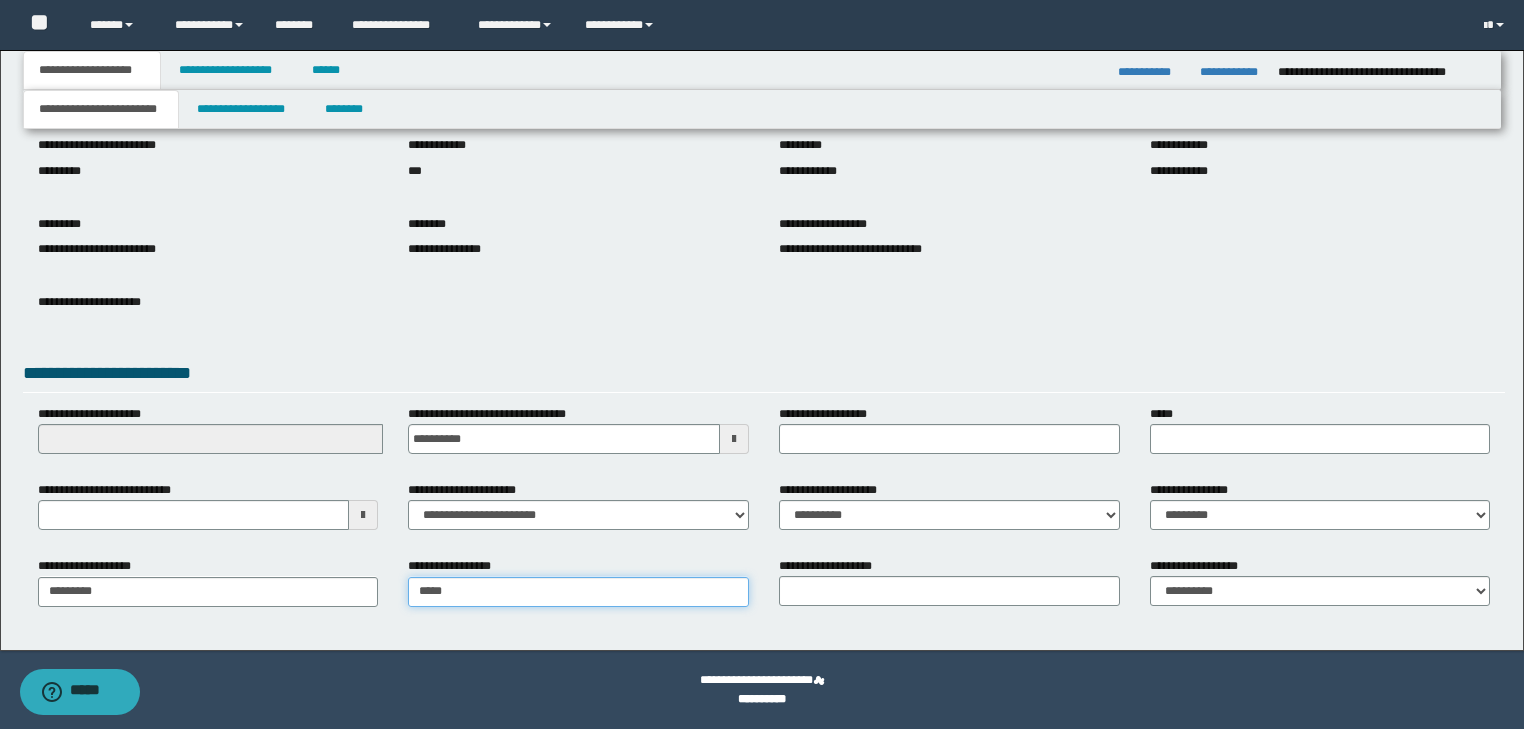 type on "*****" 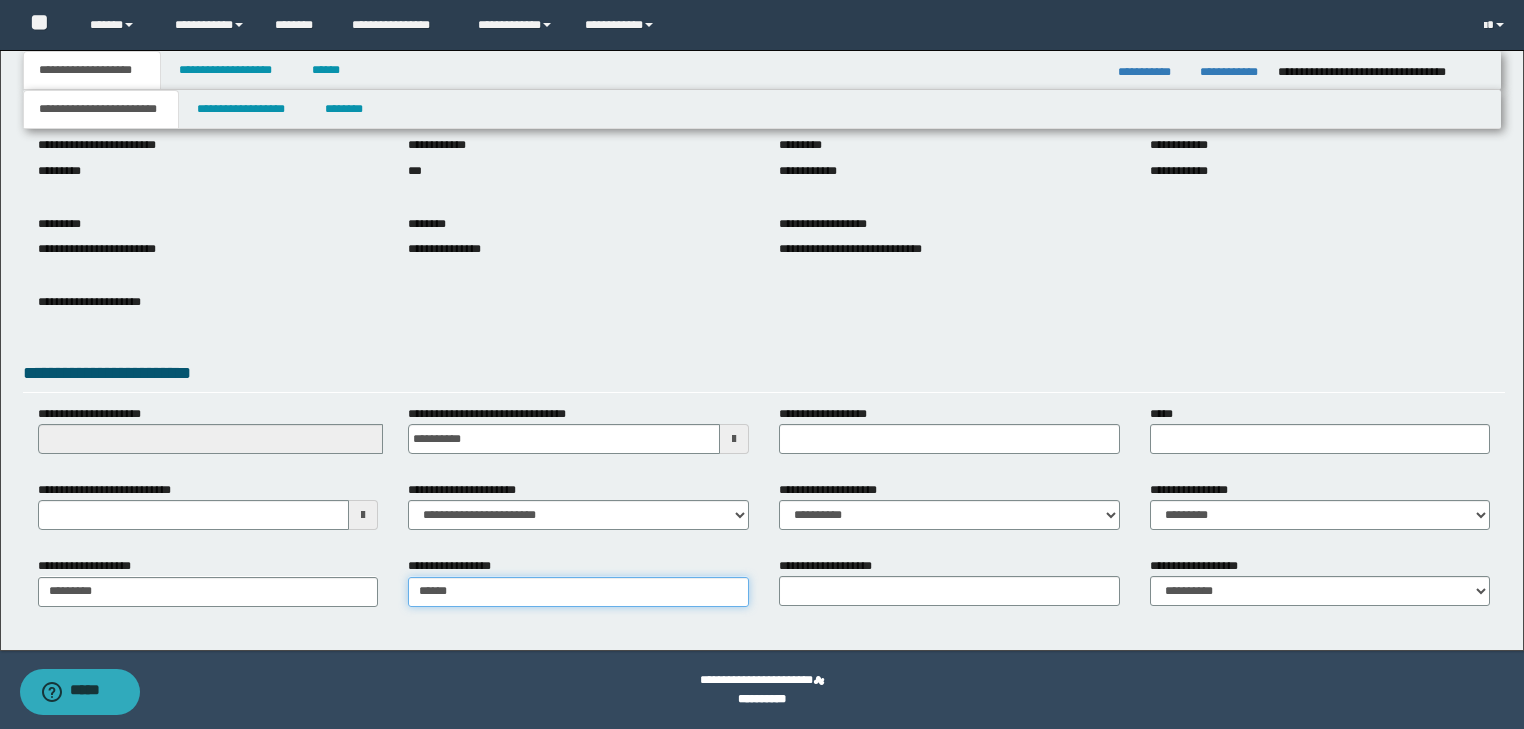 type on "**********" 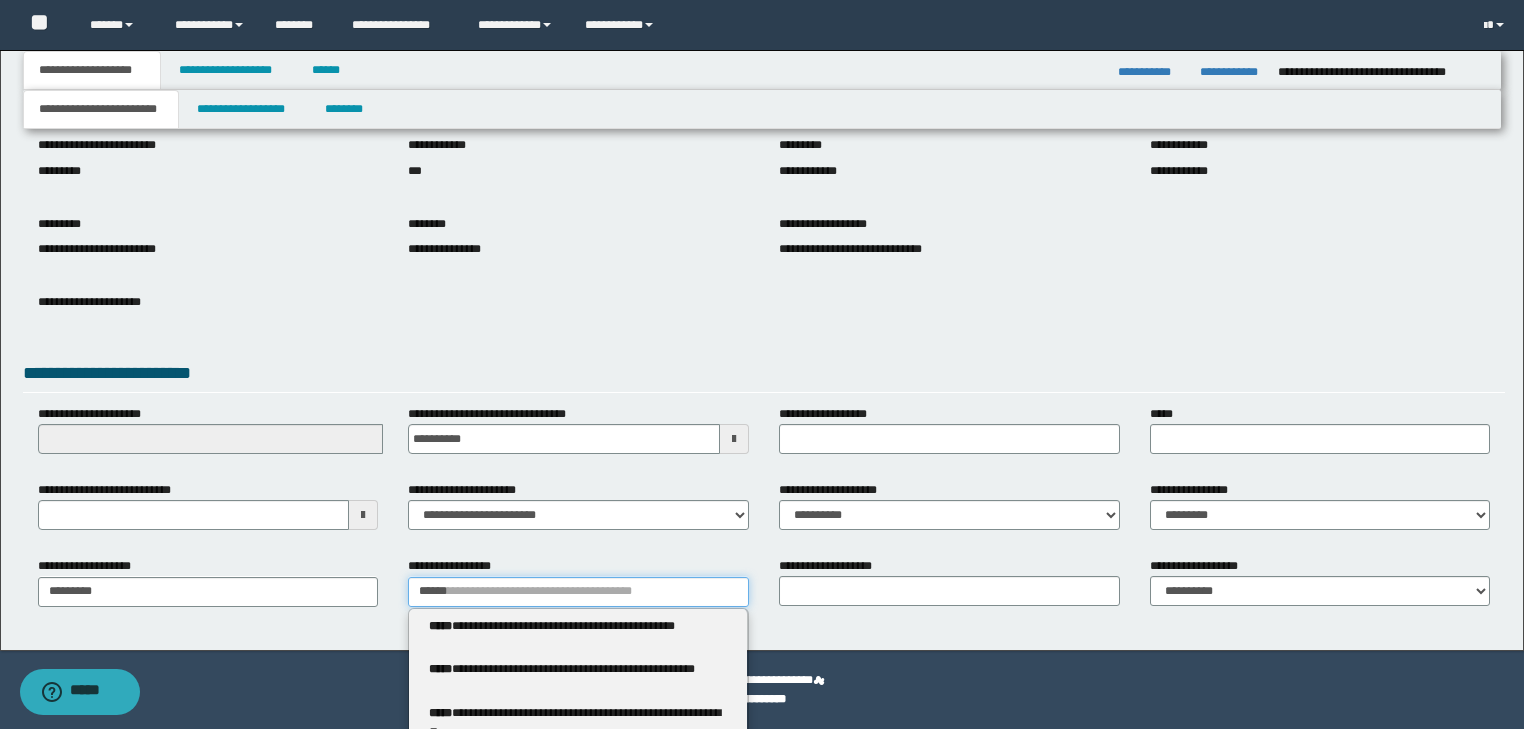 type 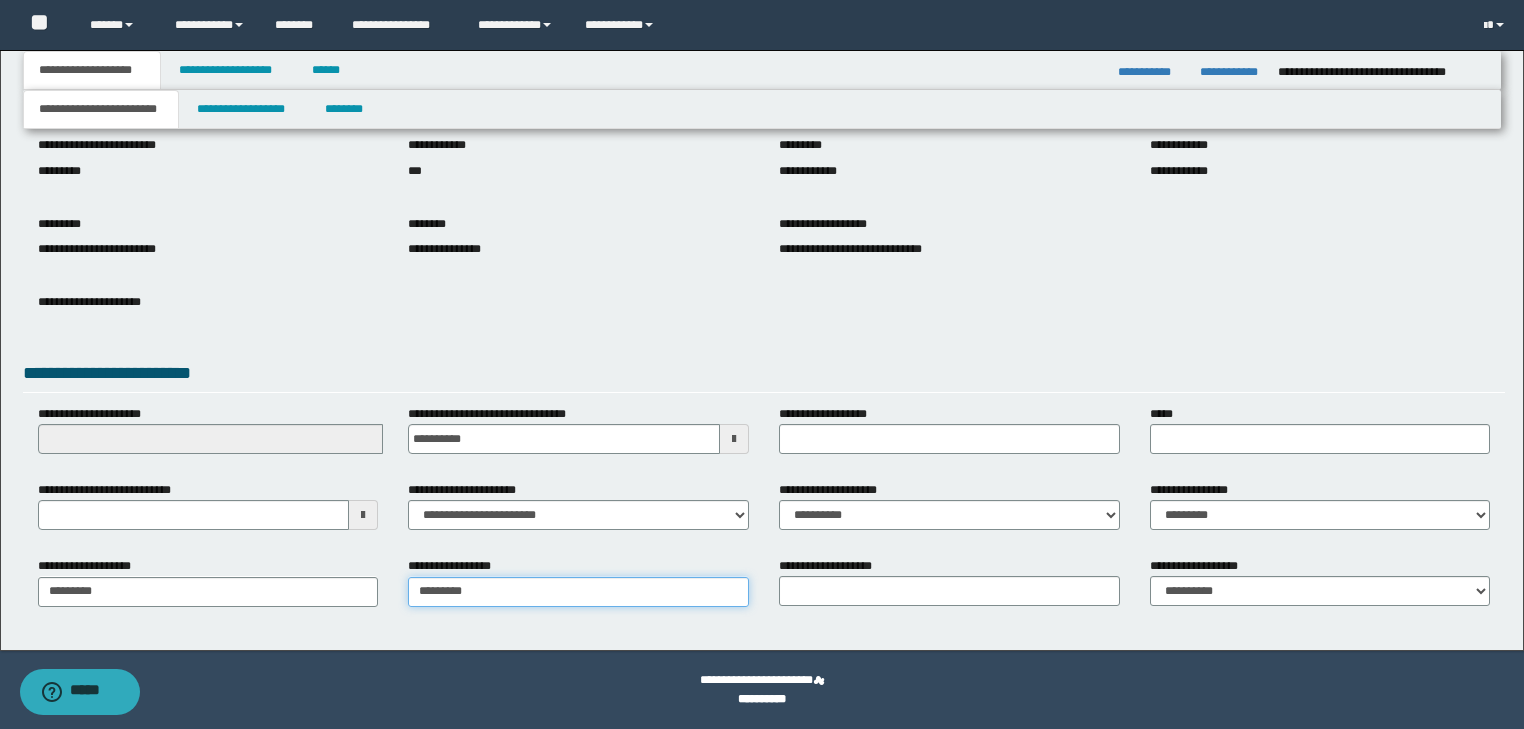 type on "**********" 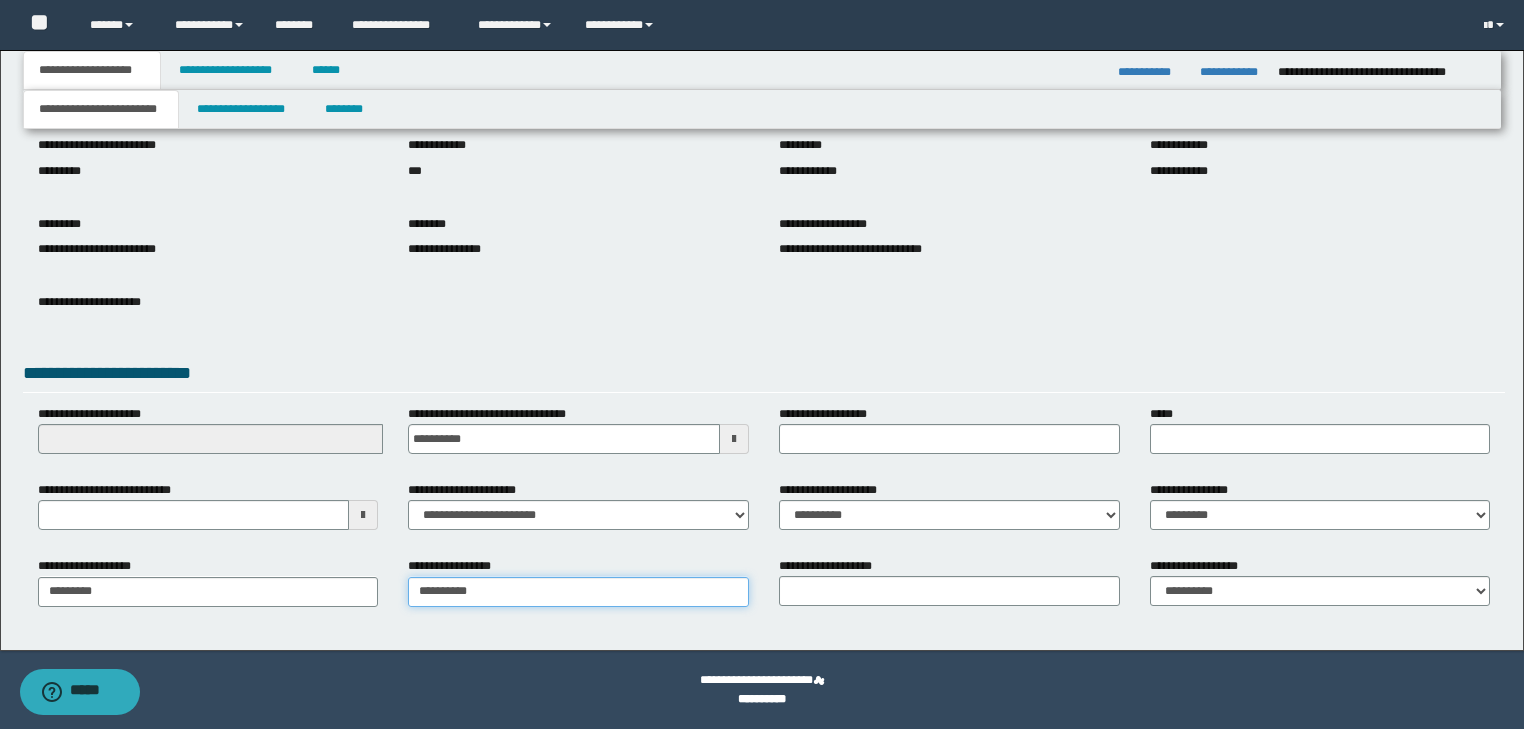 type on "**********" 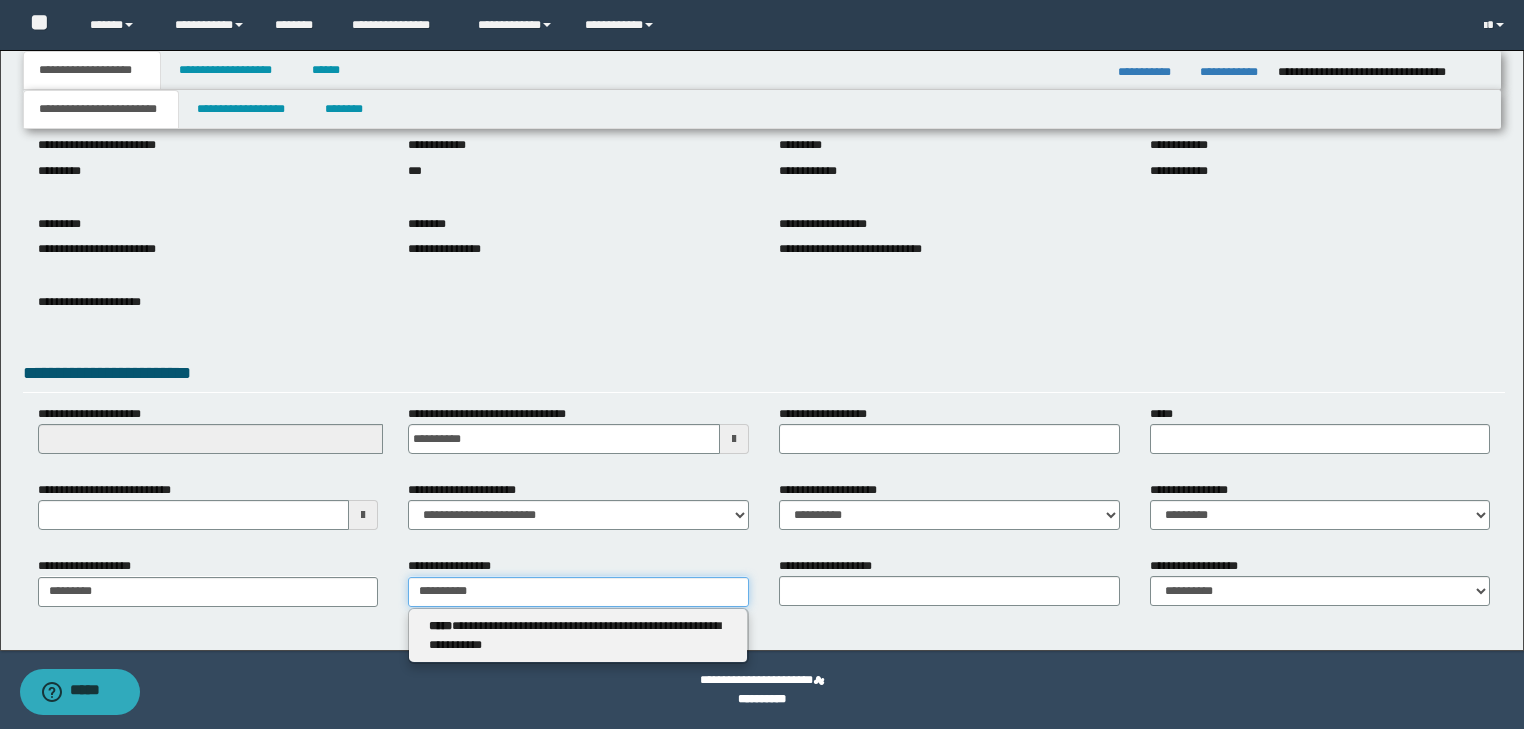 type 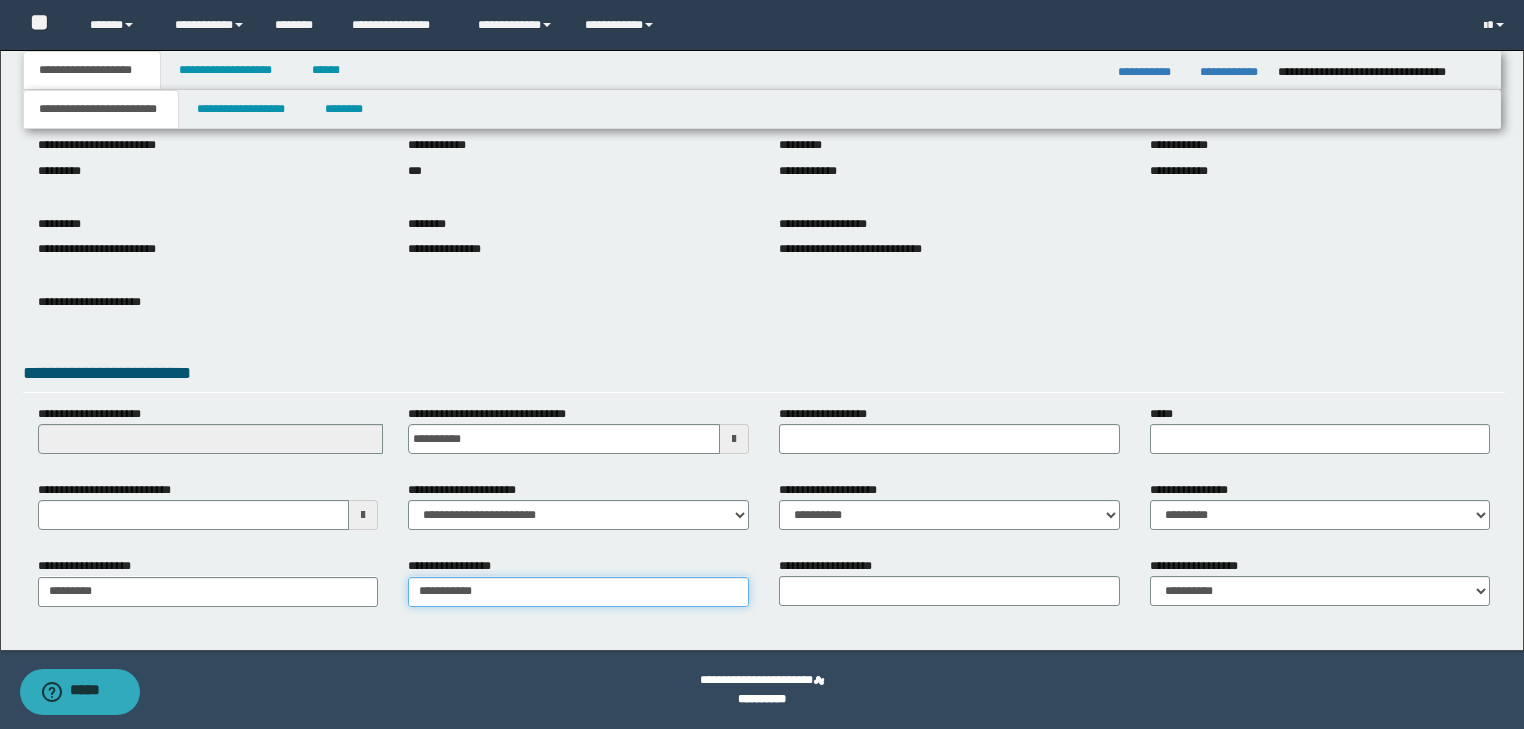 type on "**********" 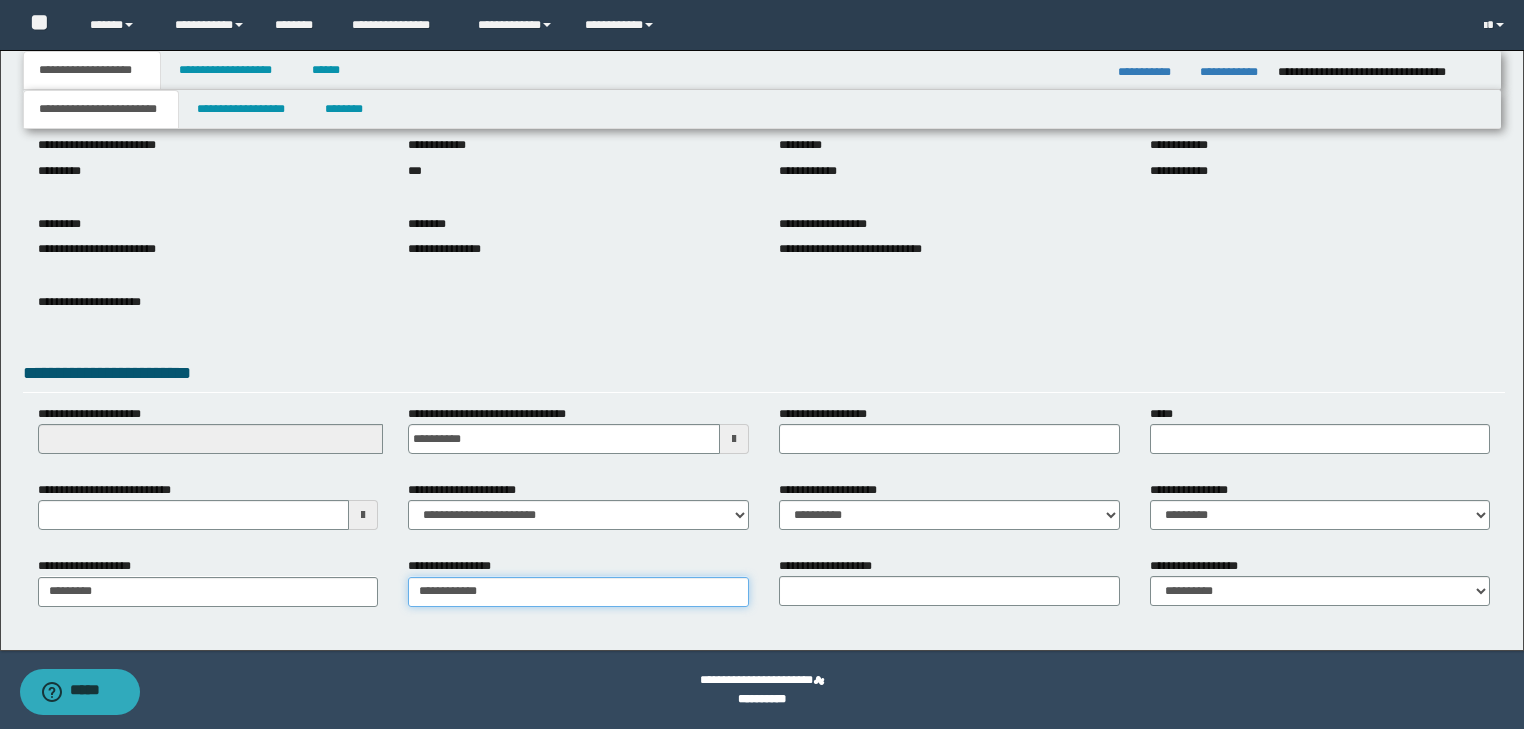 type on "**********" 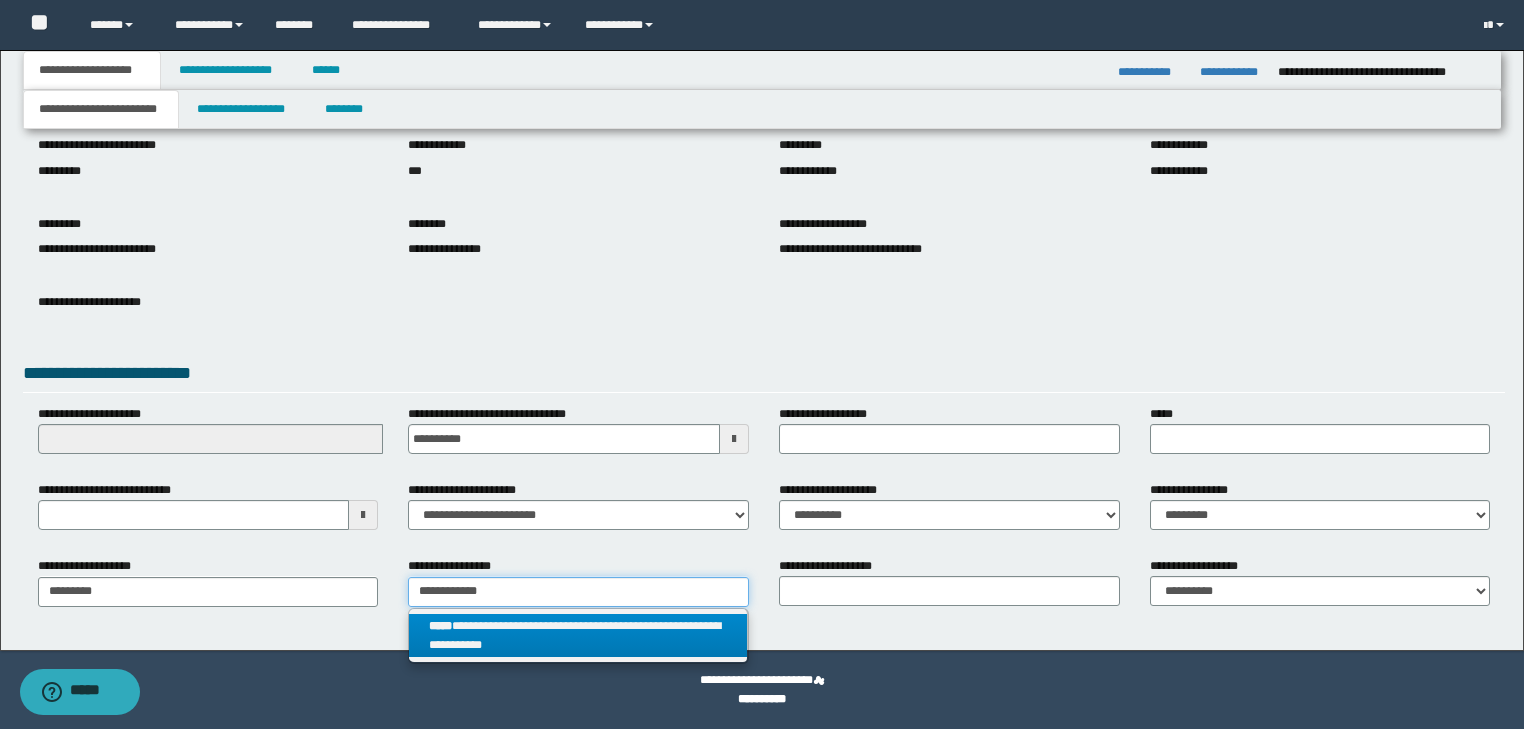 type on "**********" 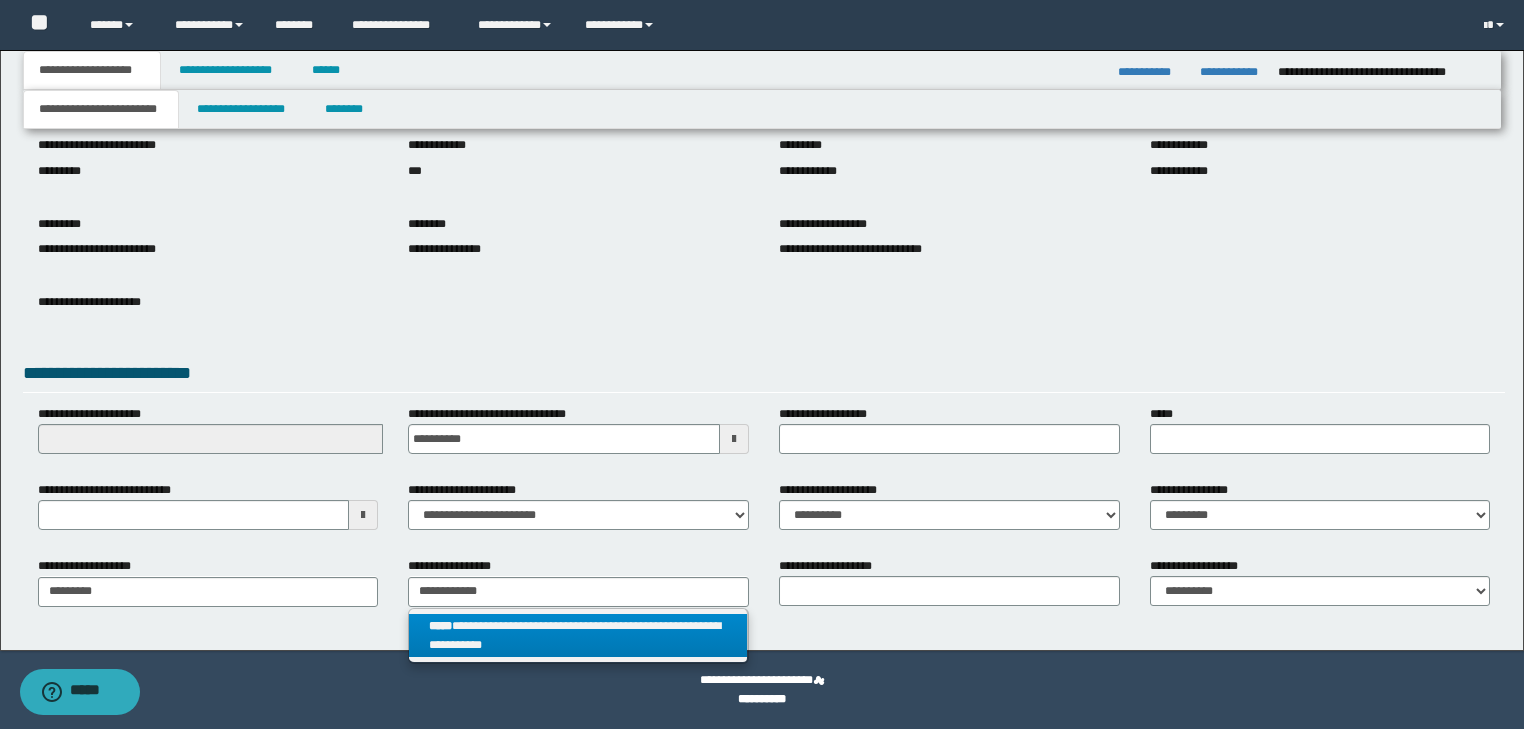 click on "**********" at bounding box center [578, 636] 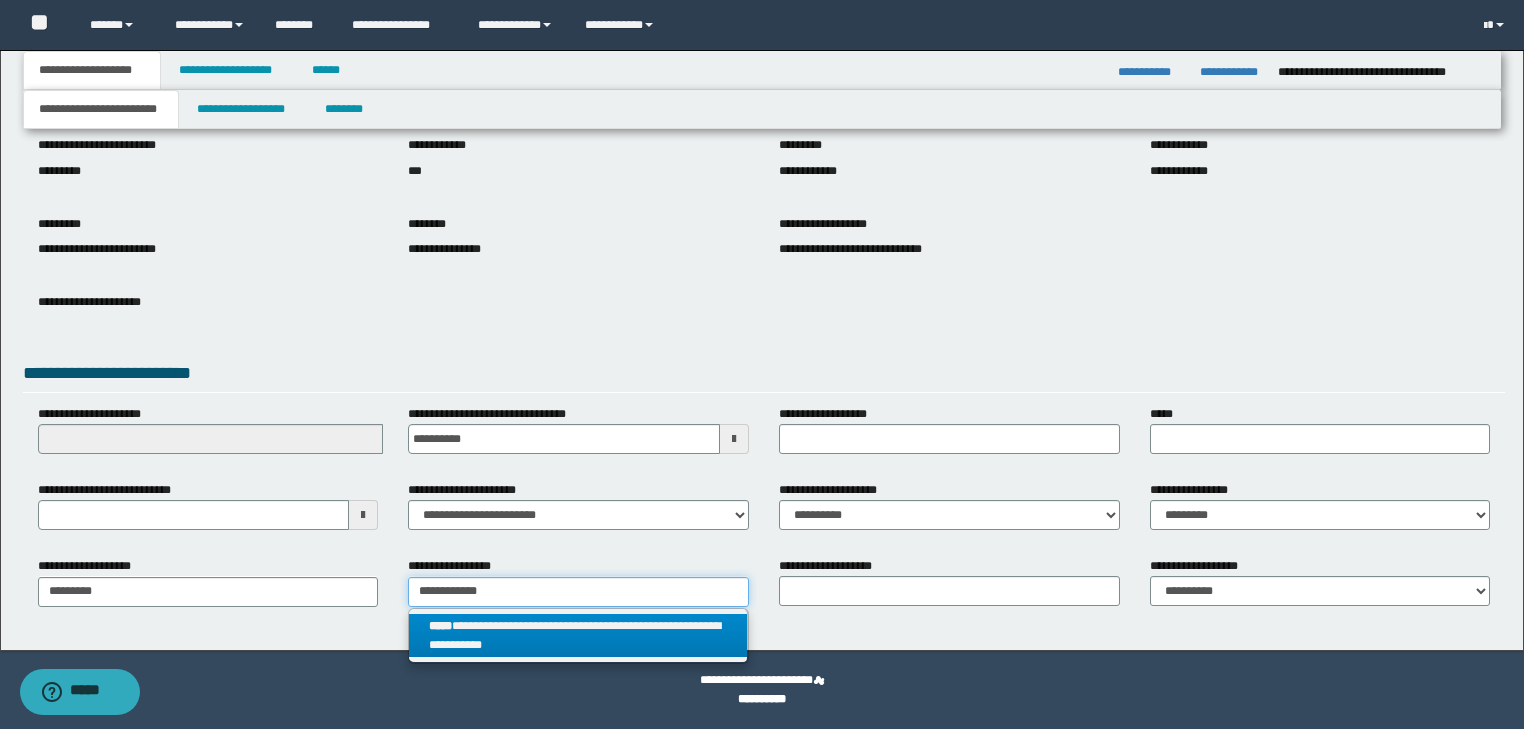 type 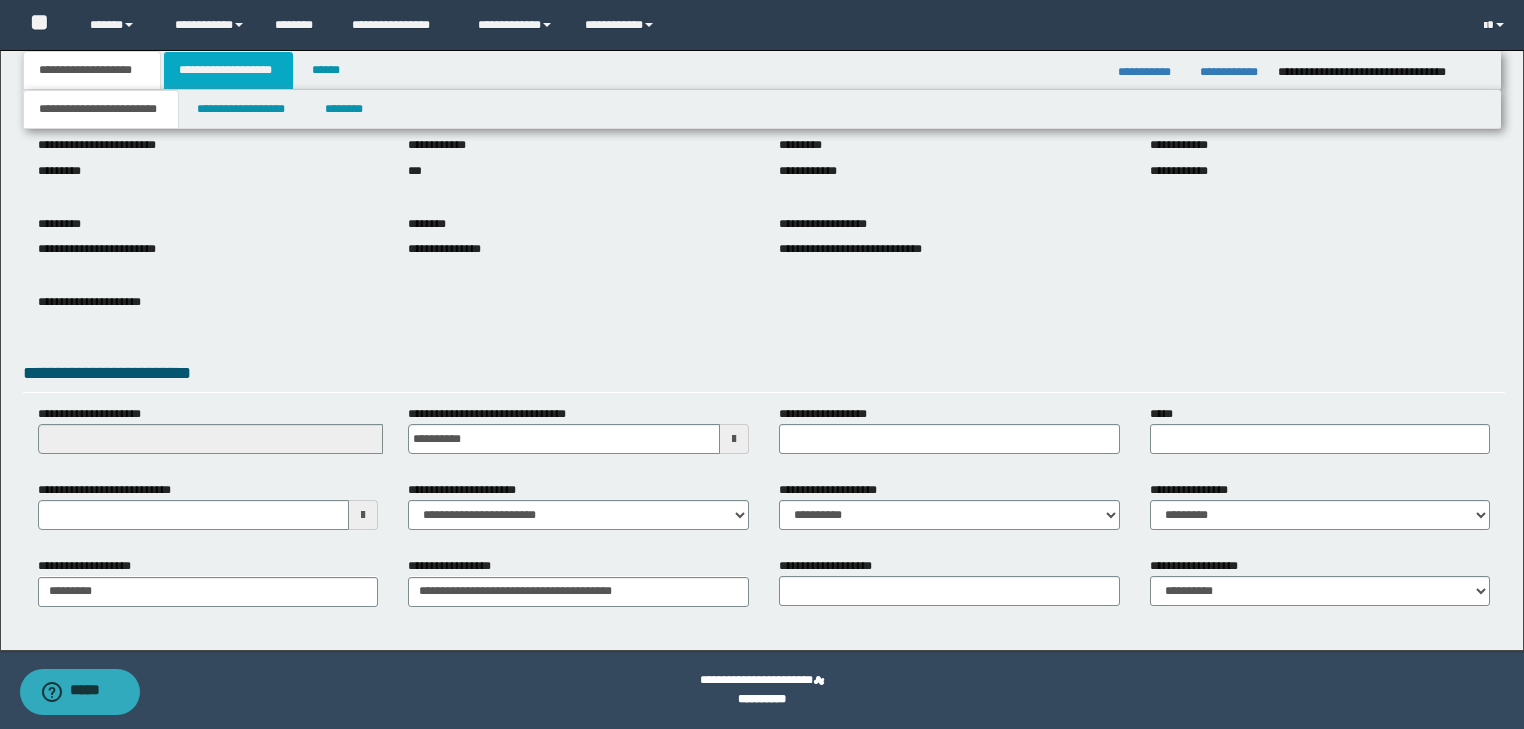 click on "**********" at bounding box center [228, 70] 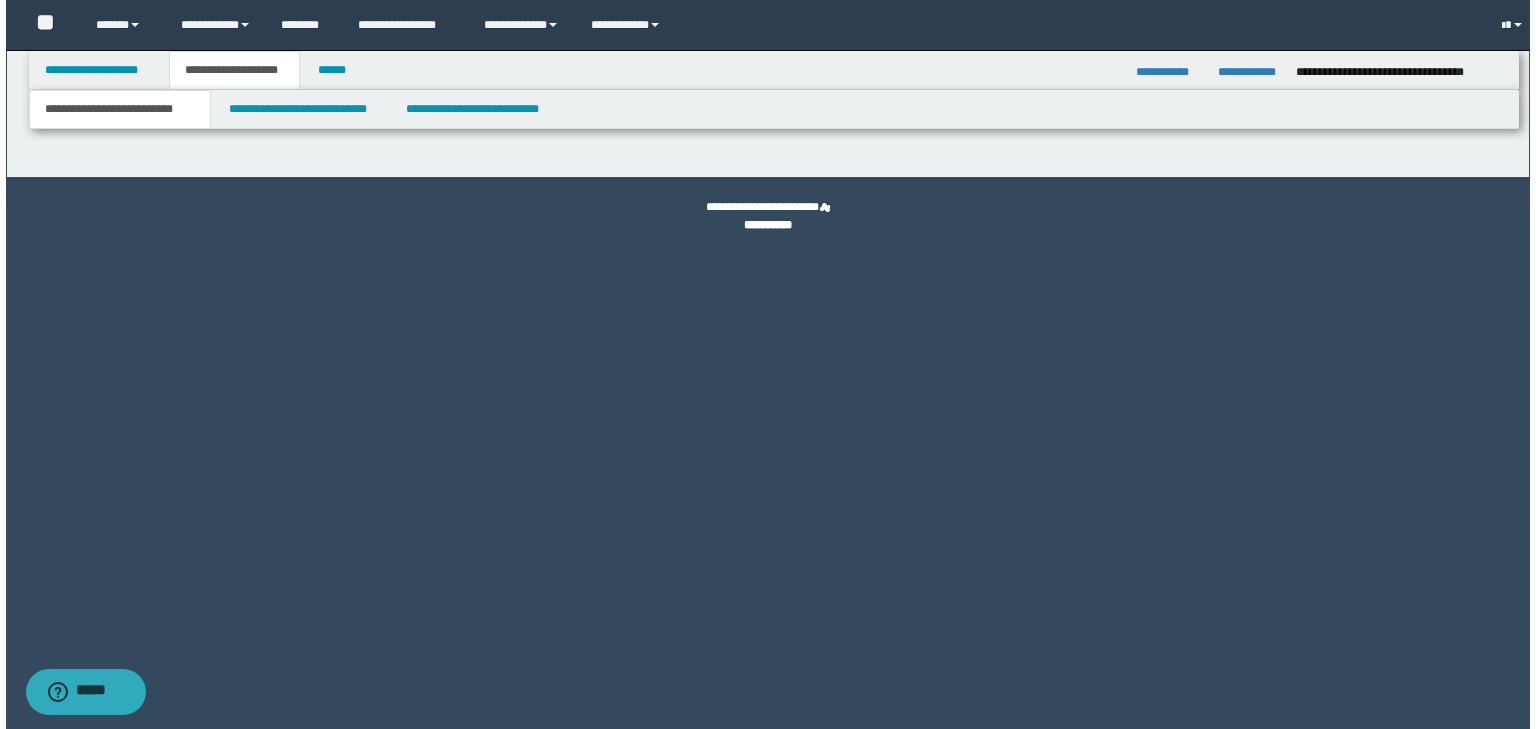 scroll, scrollTop: 0, scrollLeft: 0, axis: both 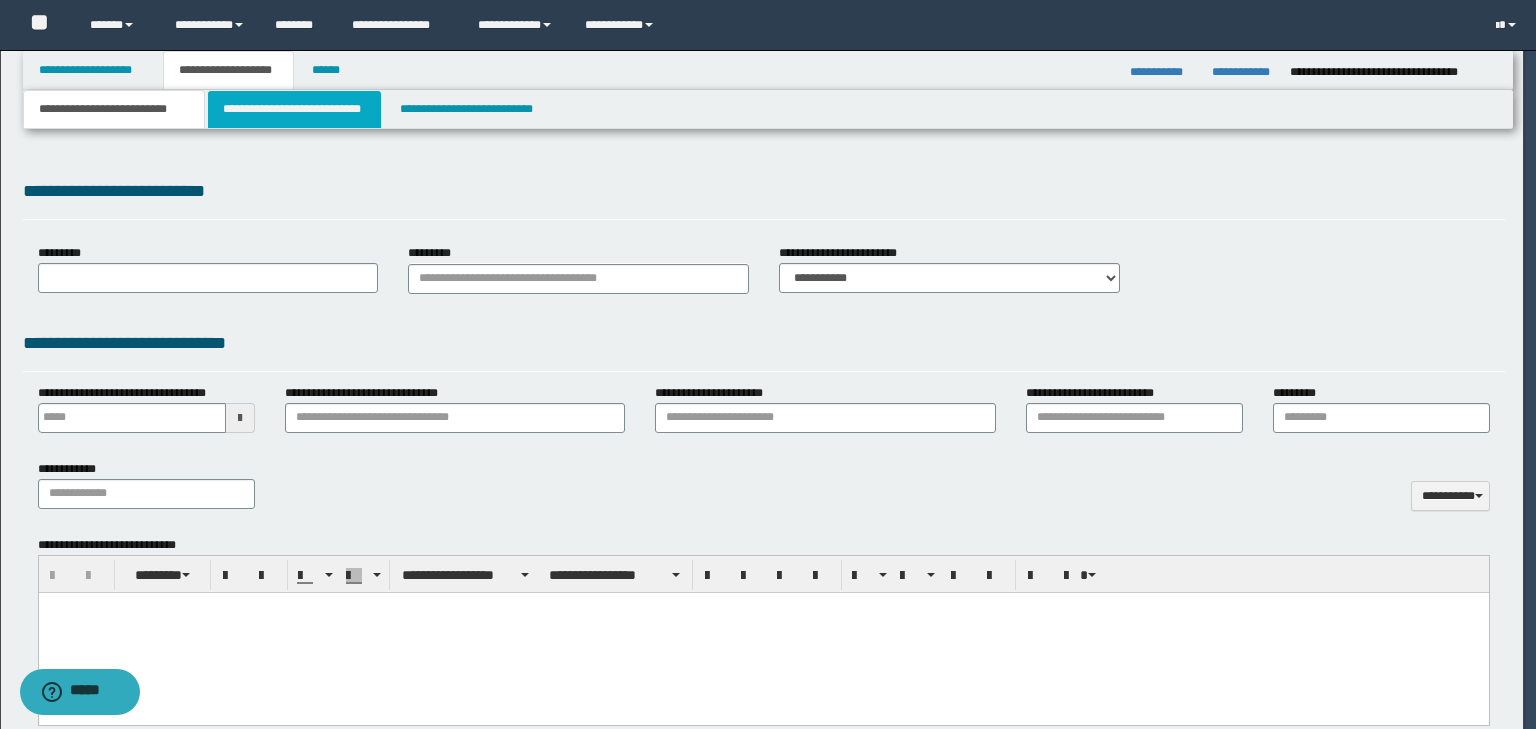 select on "*" 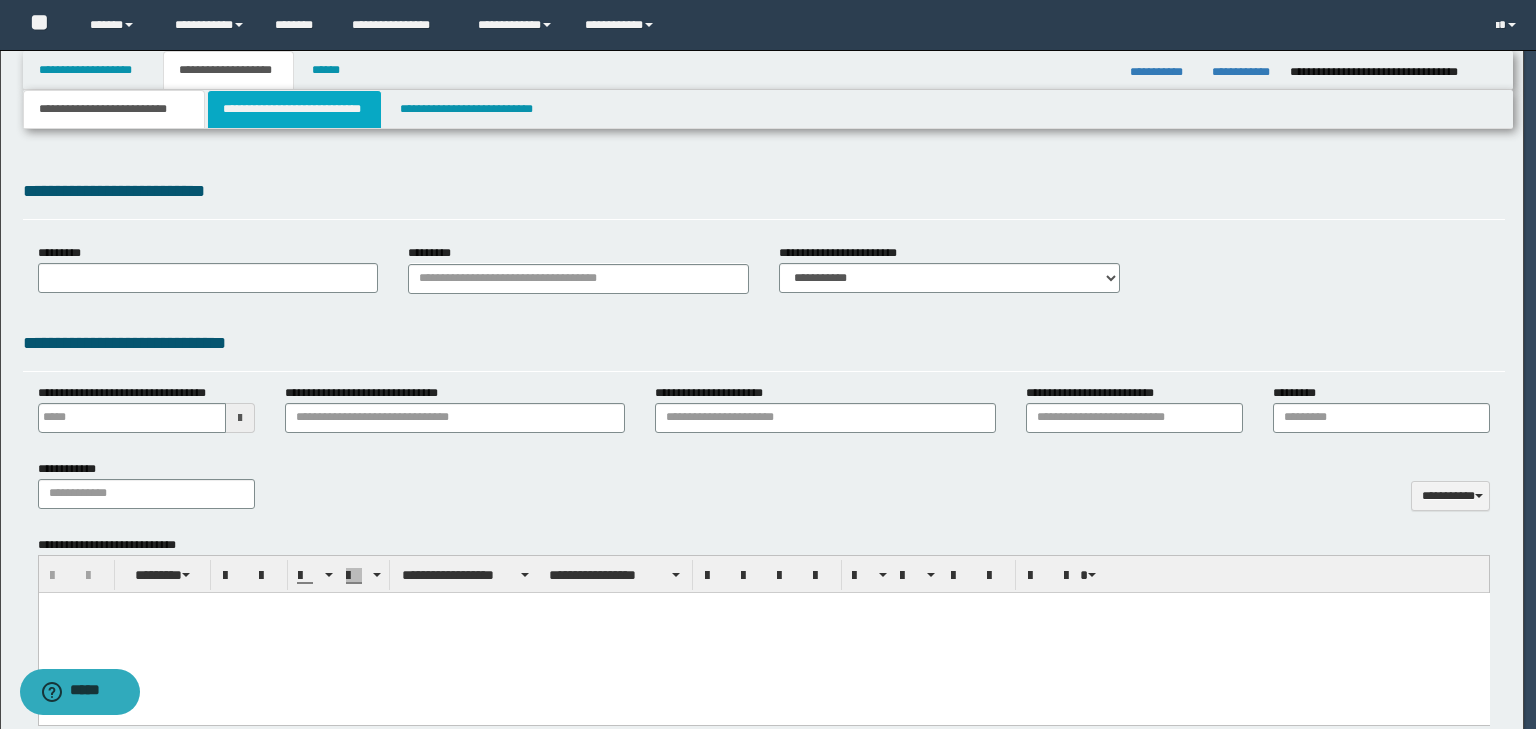 scroll, scrollTop: 0, scrollLeft: 0, axis: both 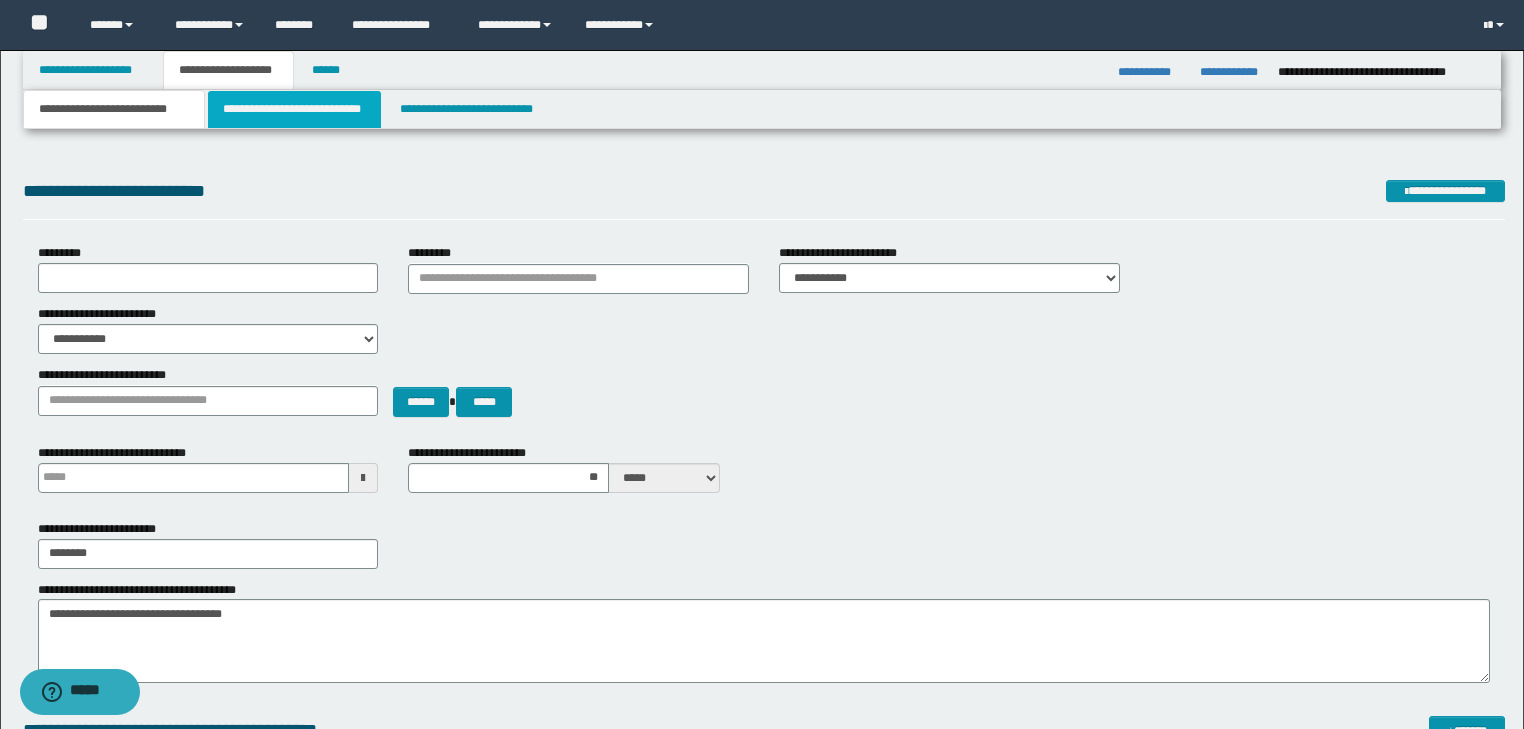 click on "**********" at bounding box center [294, 109] 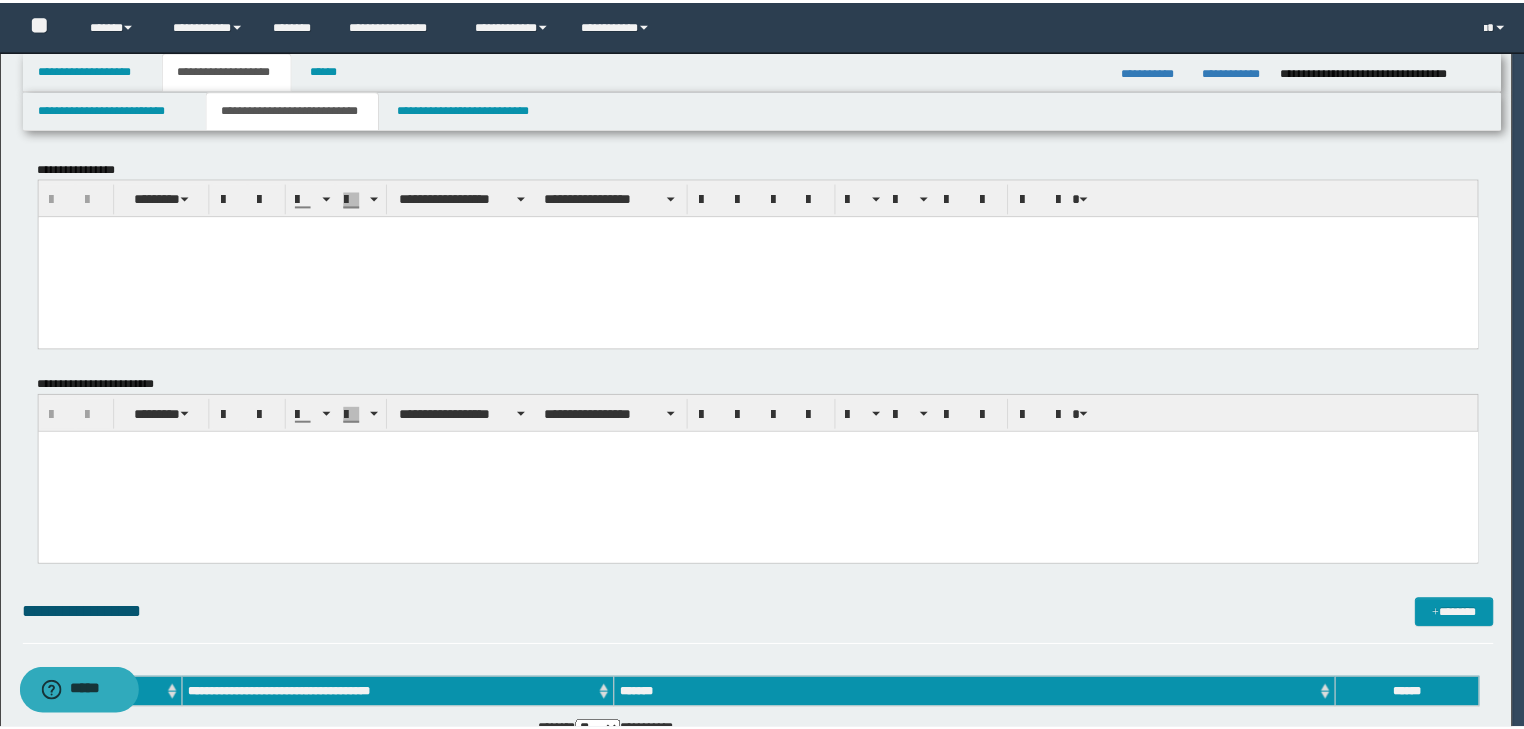 scroll, scrollTop: 0, scrollLeft: 0, axis: both 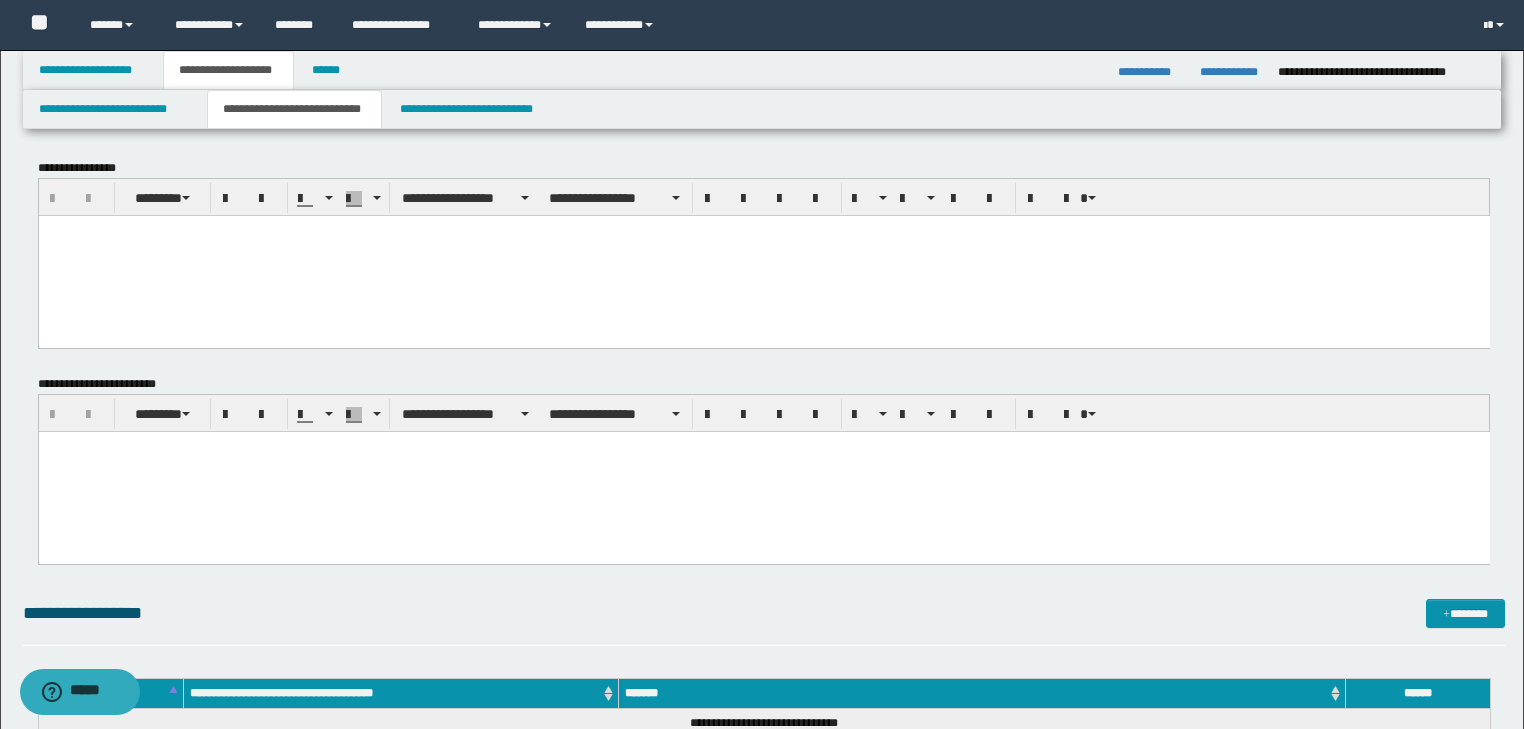 click at bounding box center (763, 255) 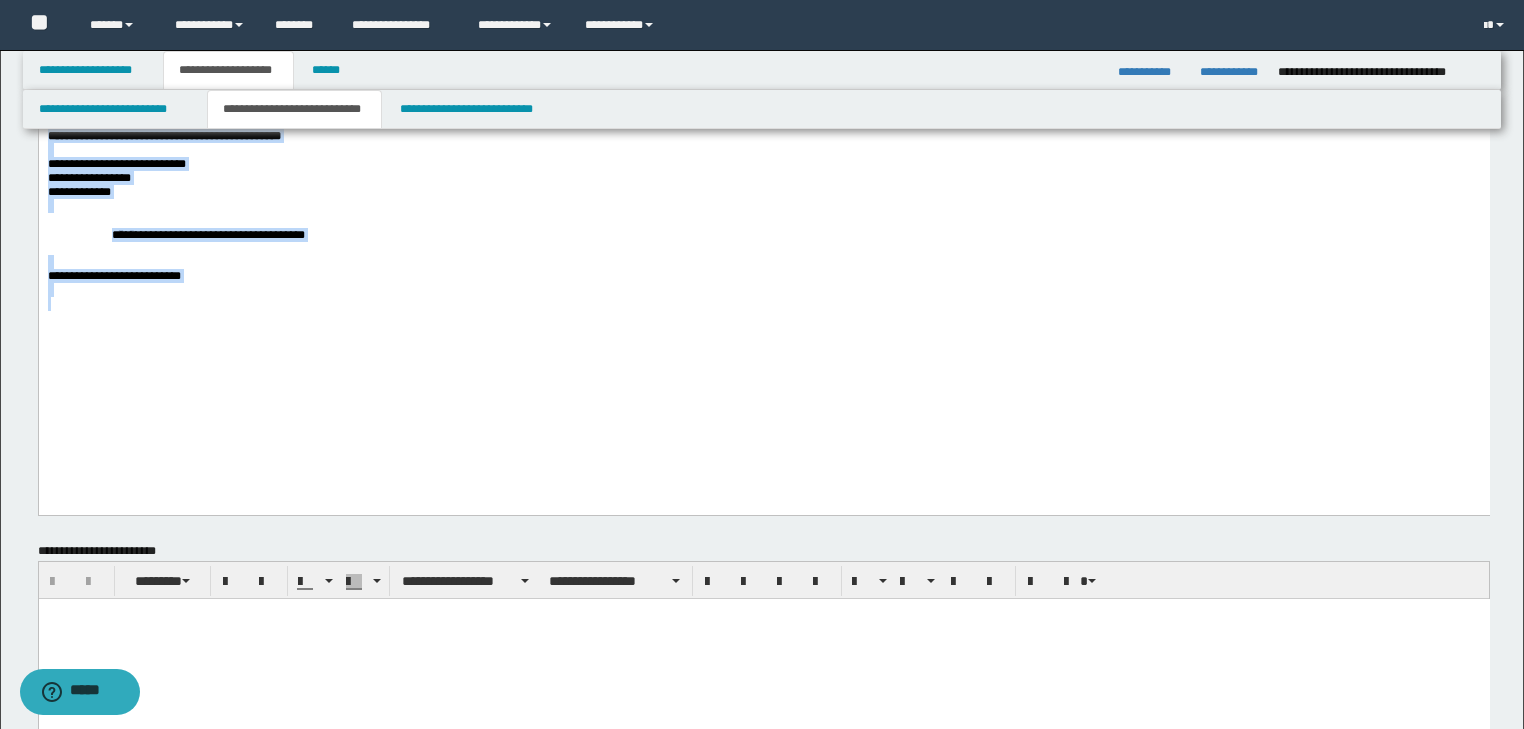 drag, startPoint x: 48, startPoint y: -559, endPoint x: 383, endPoint y: 595, distance: 1201.641 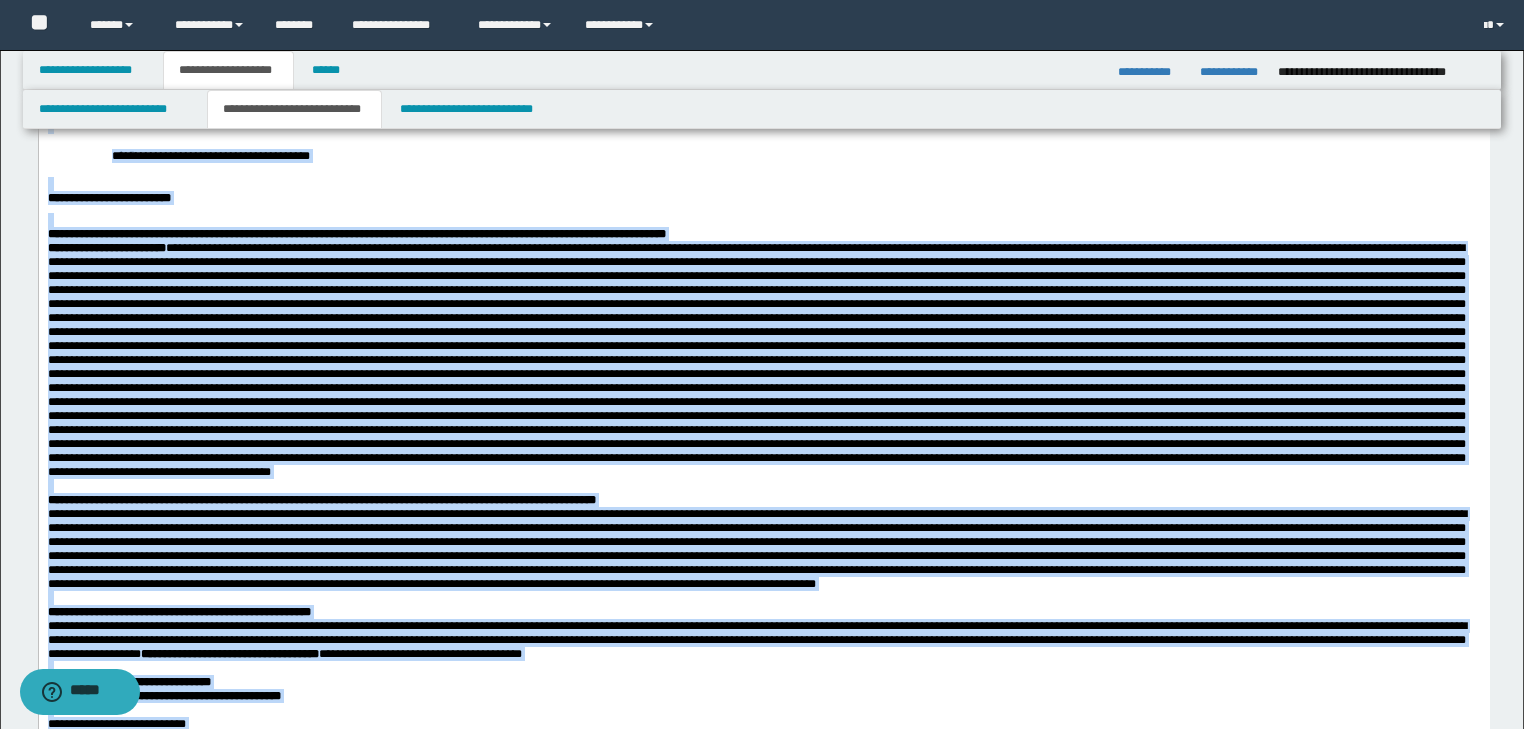 scroll, scrollTop: 0, scrollLeft: 0, axis: both 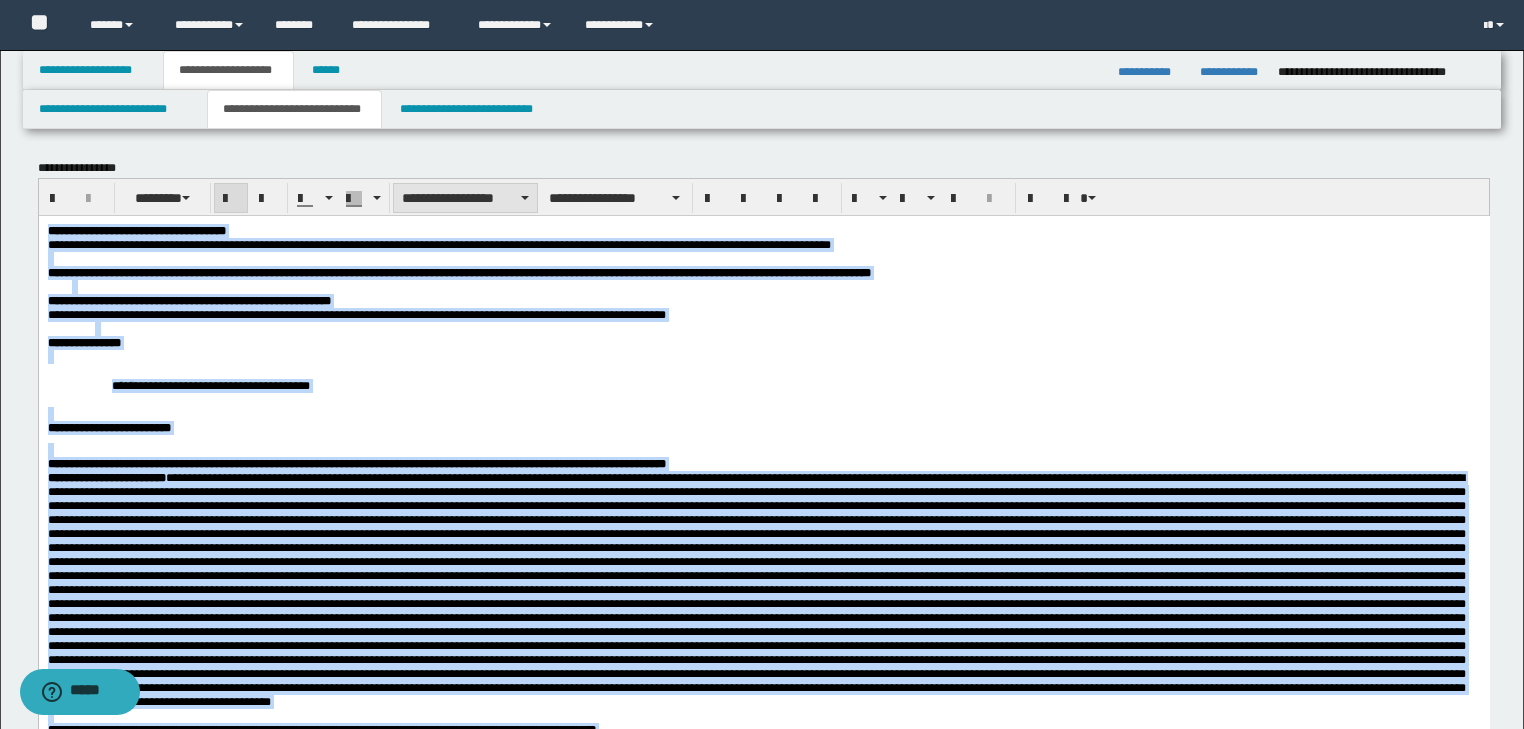 click on "**********" at bounding box center [465, 198] 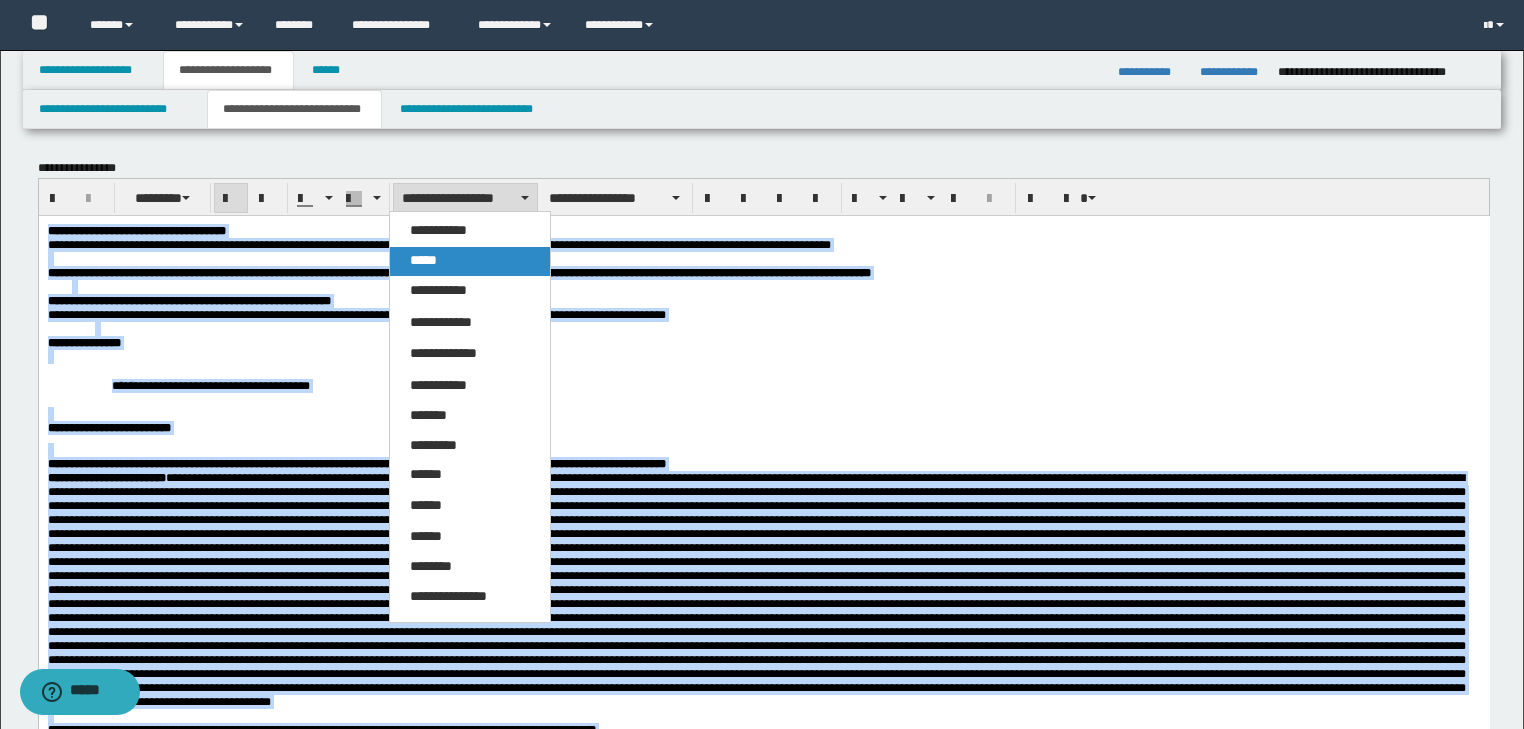 click on "*****" at bounding box center [470, 261] 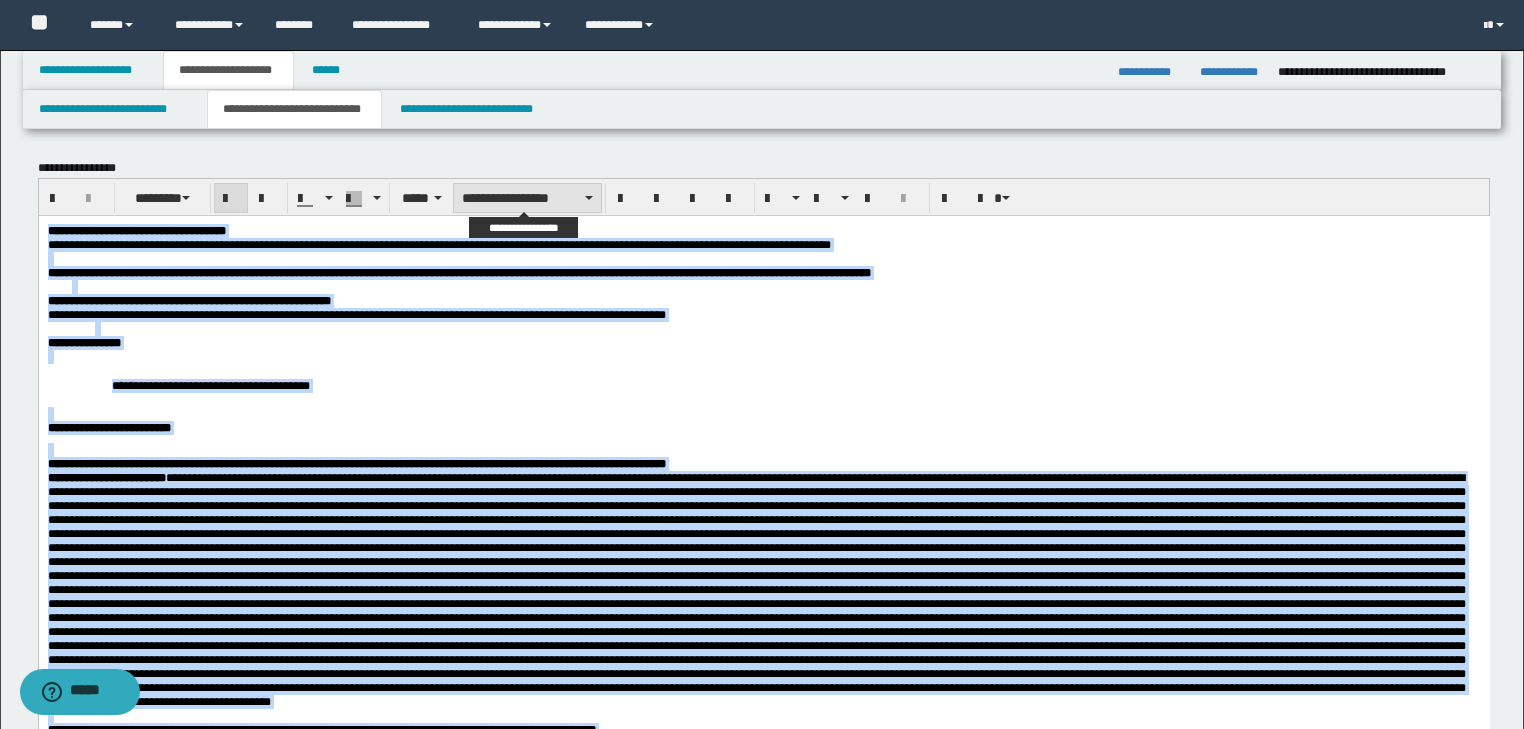 click on "**********" at bounding box center (527, 198) 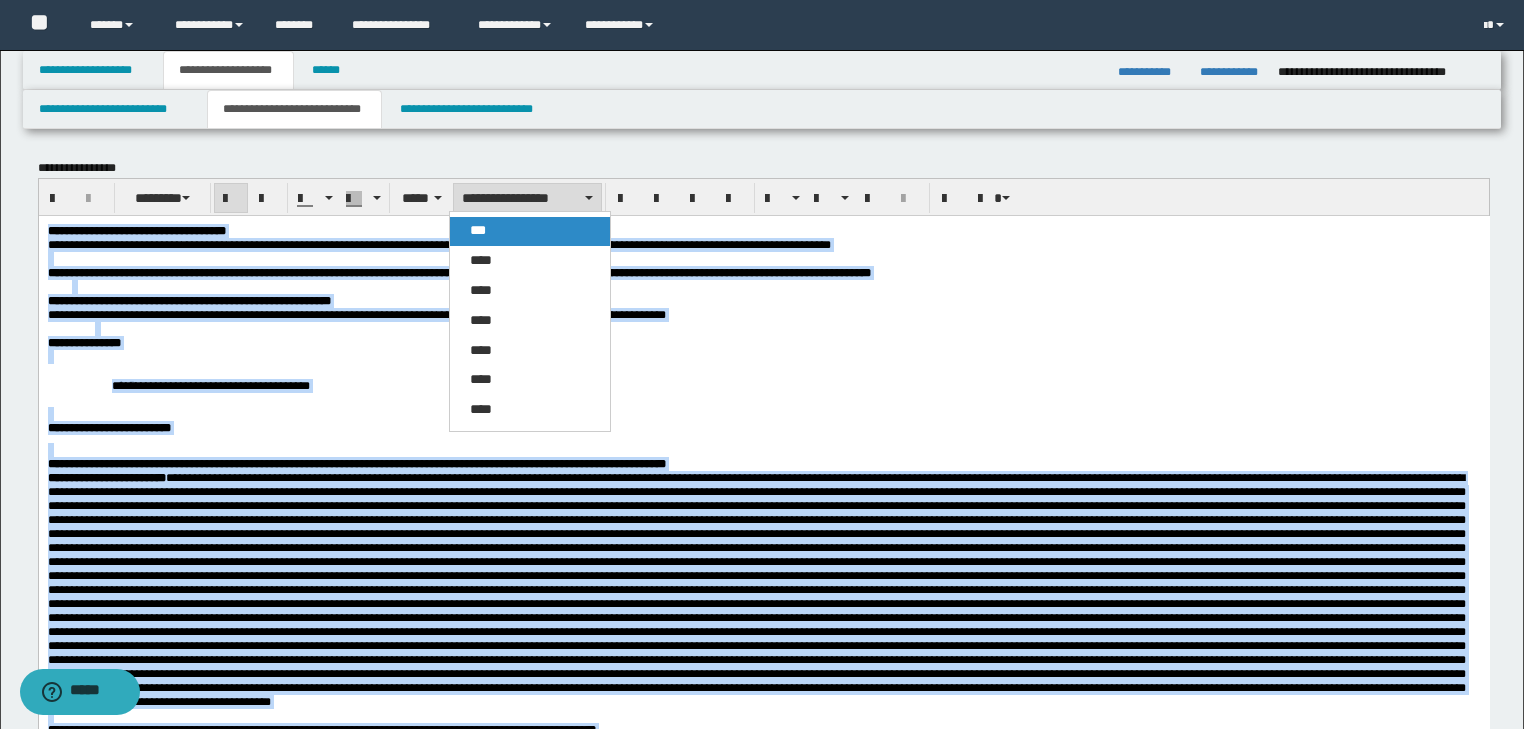 click on "***" at bounding box center (530, 231) 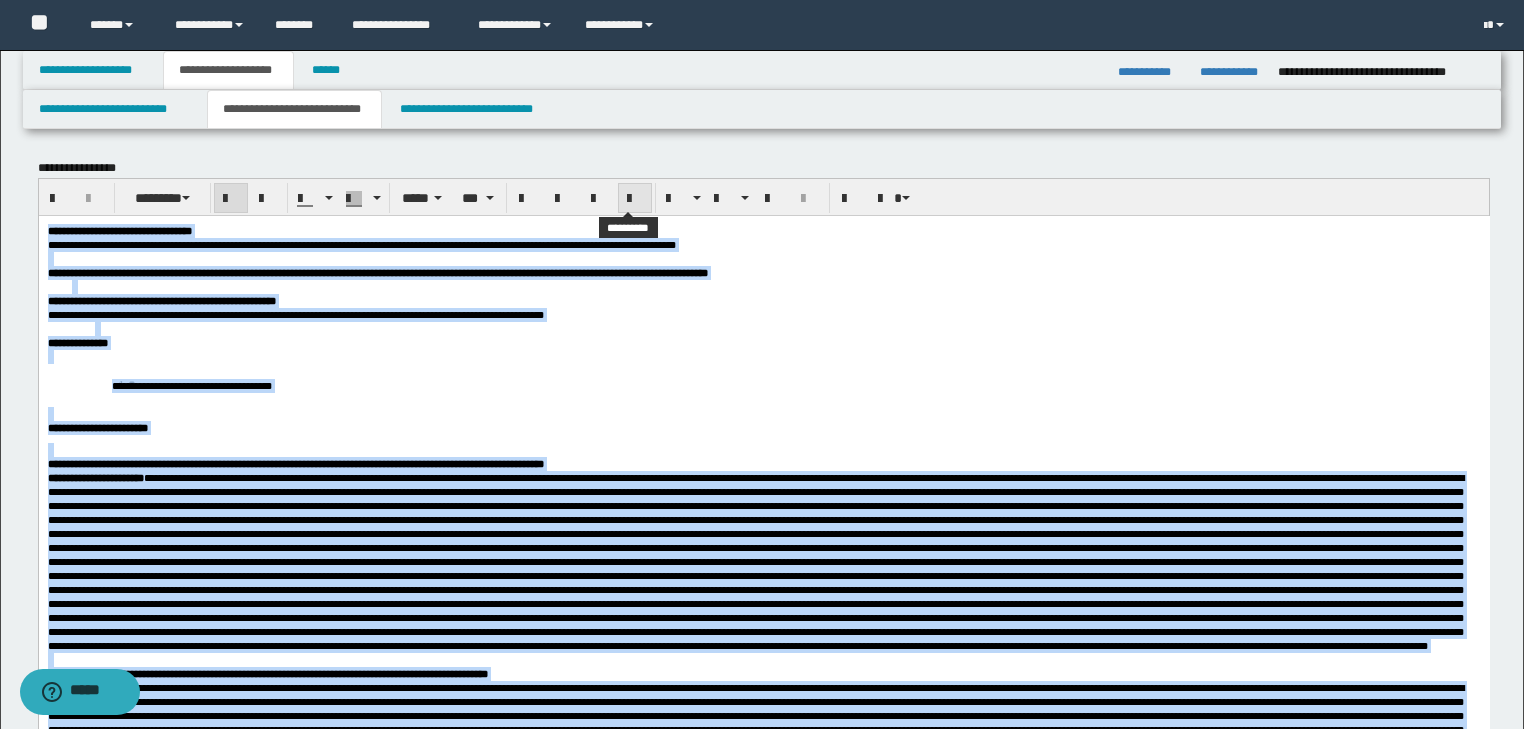 click at bounding box center (635, 199) 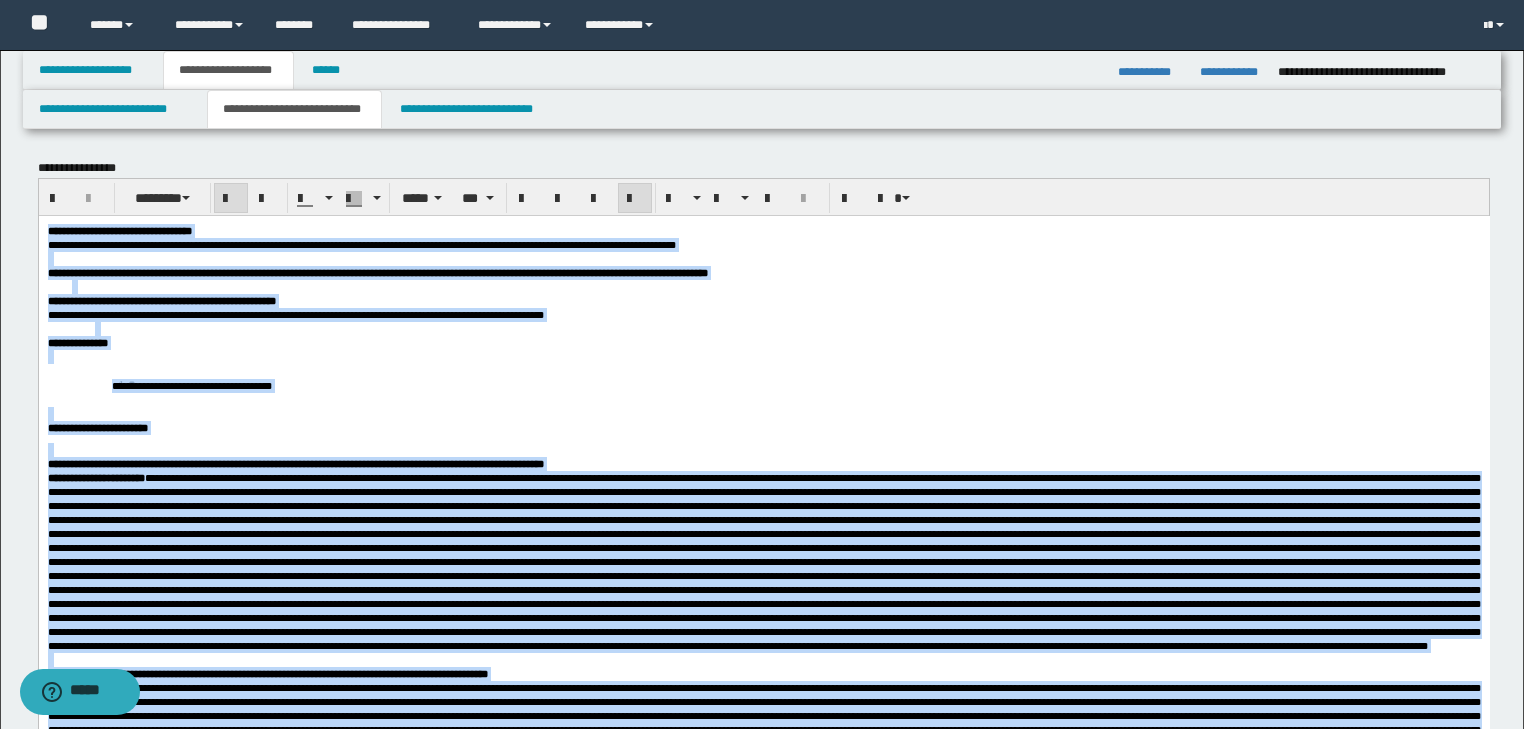 click on "**********" at bounding box center (763, 644) 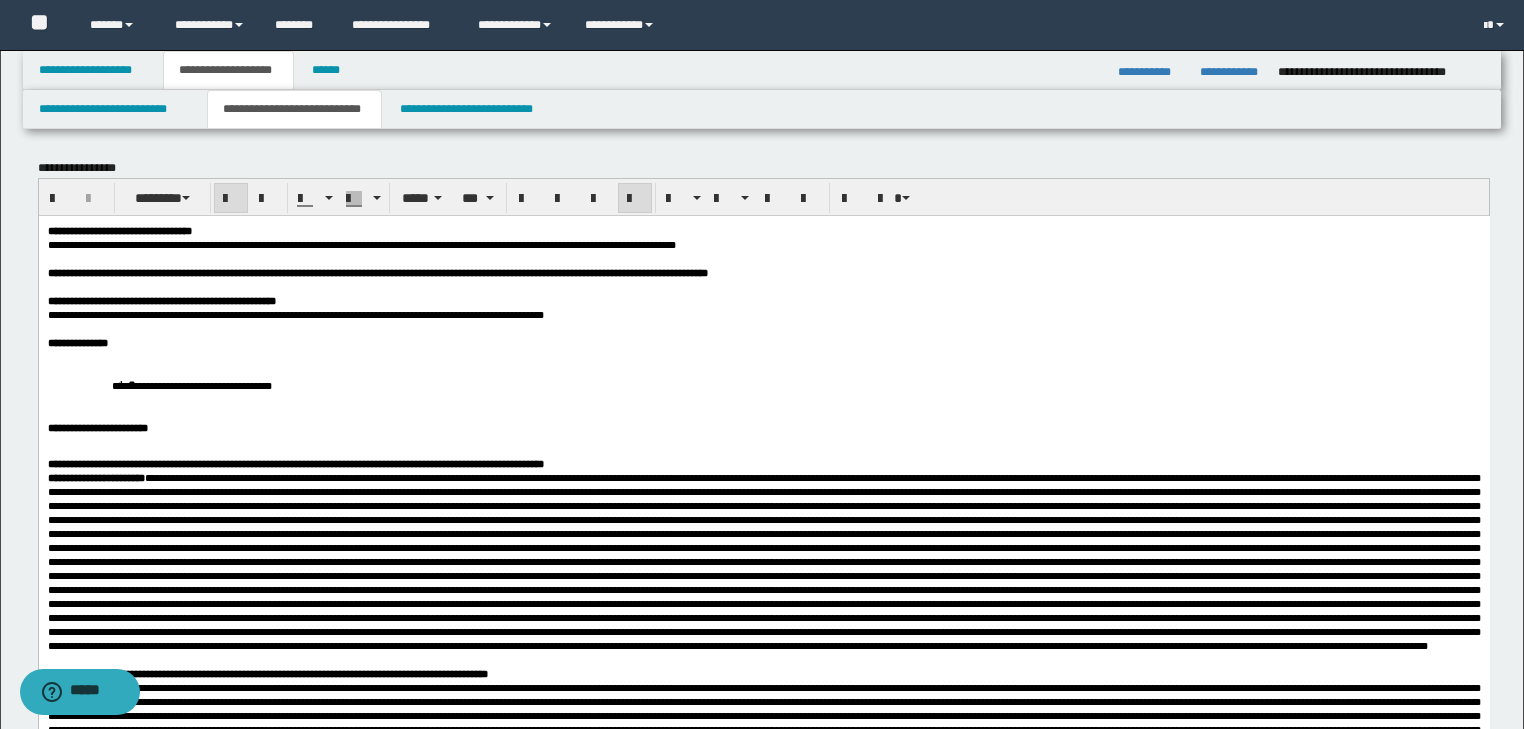 click on "**********" at bounding box center [763, 342] 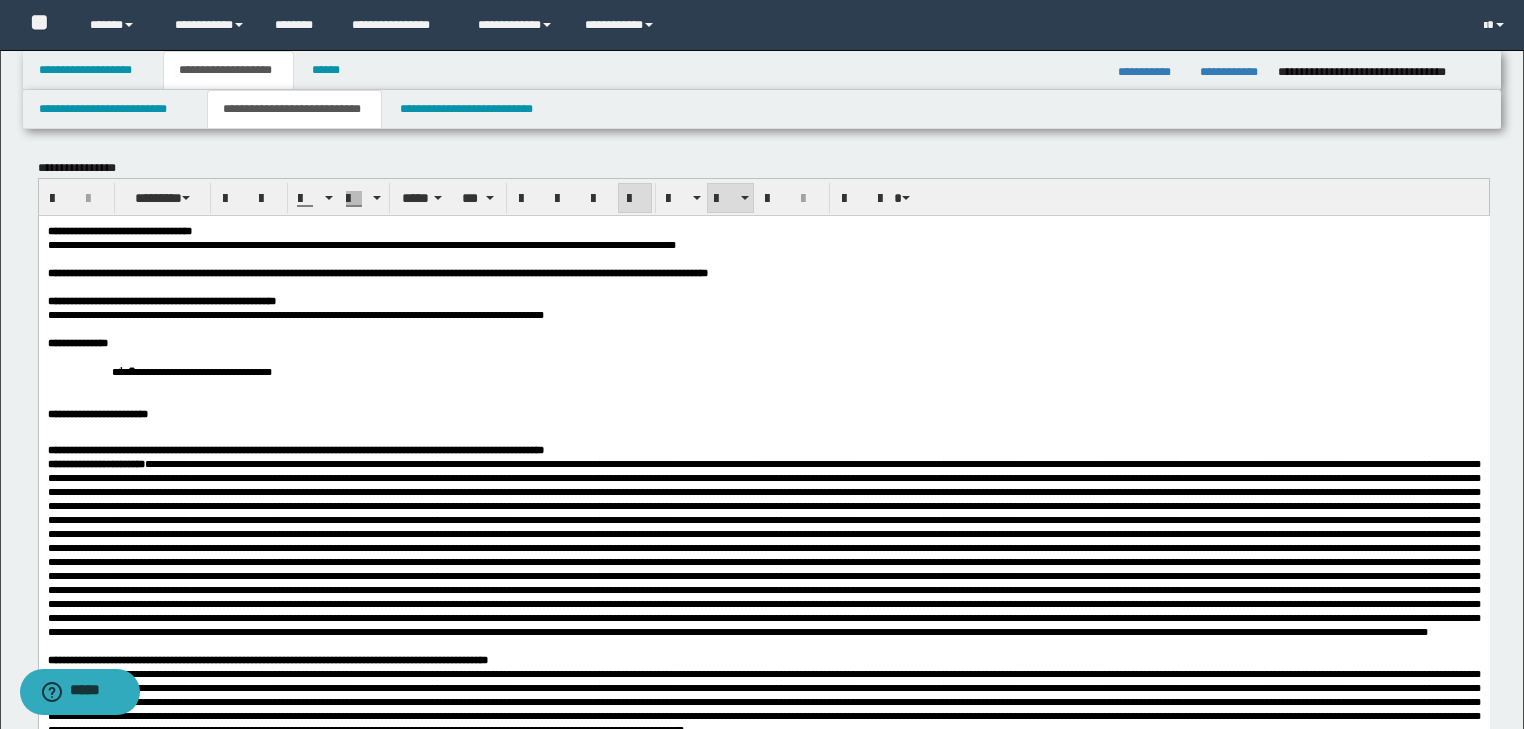 click on "**********" at bounding box center [807, 370] 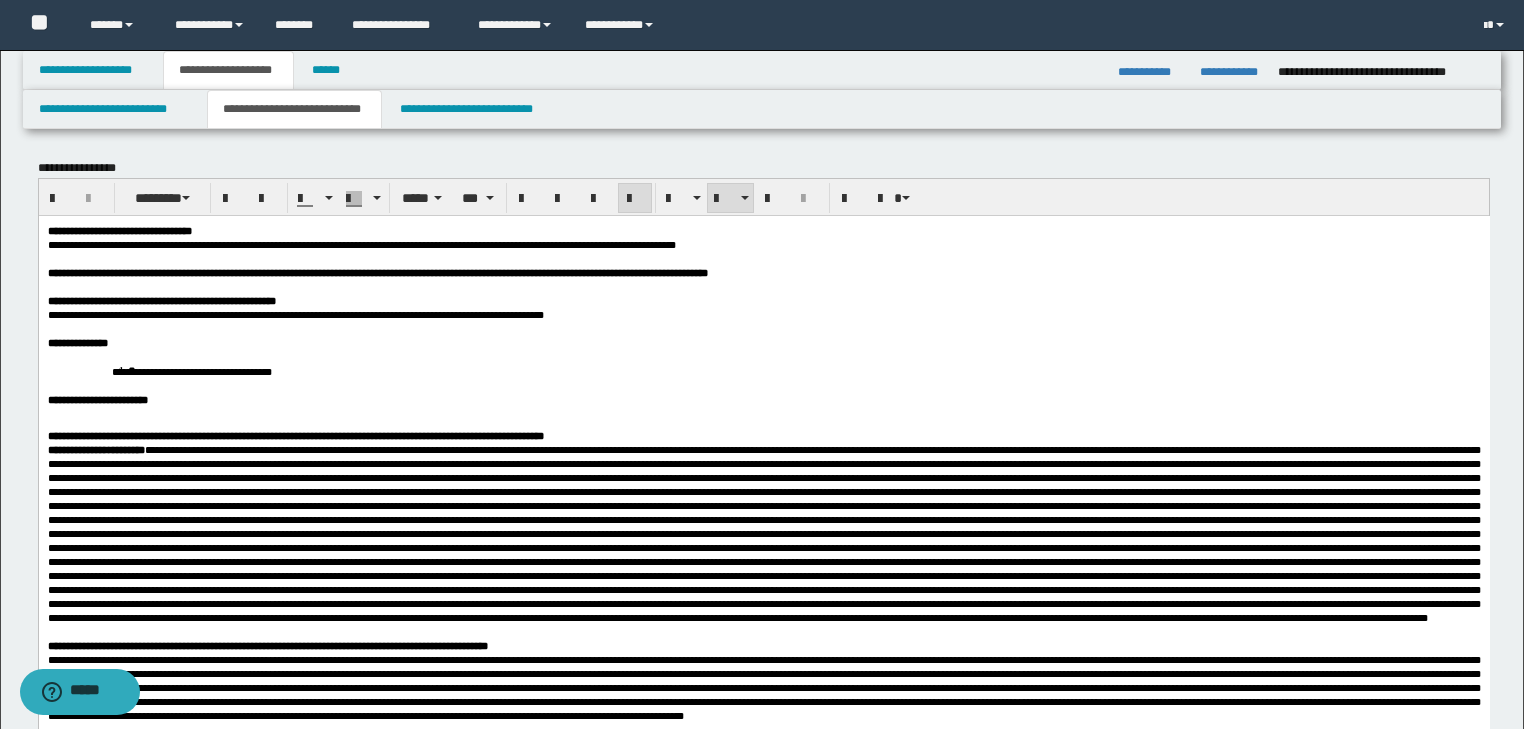 click on "**********" at bounding box center [763, 370] 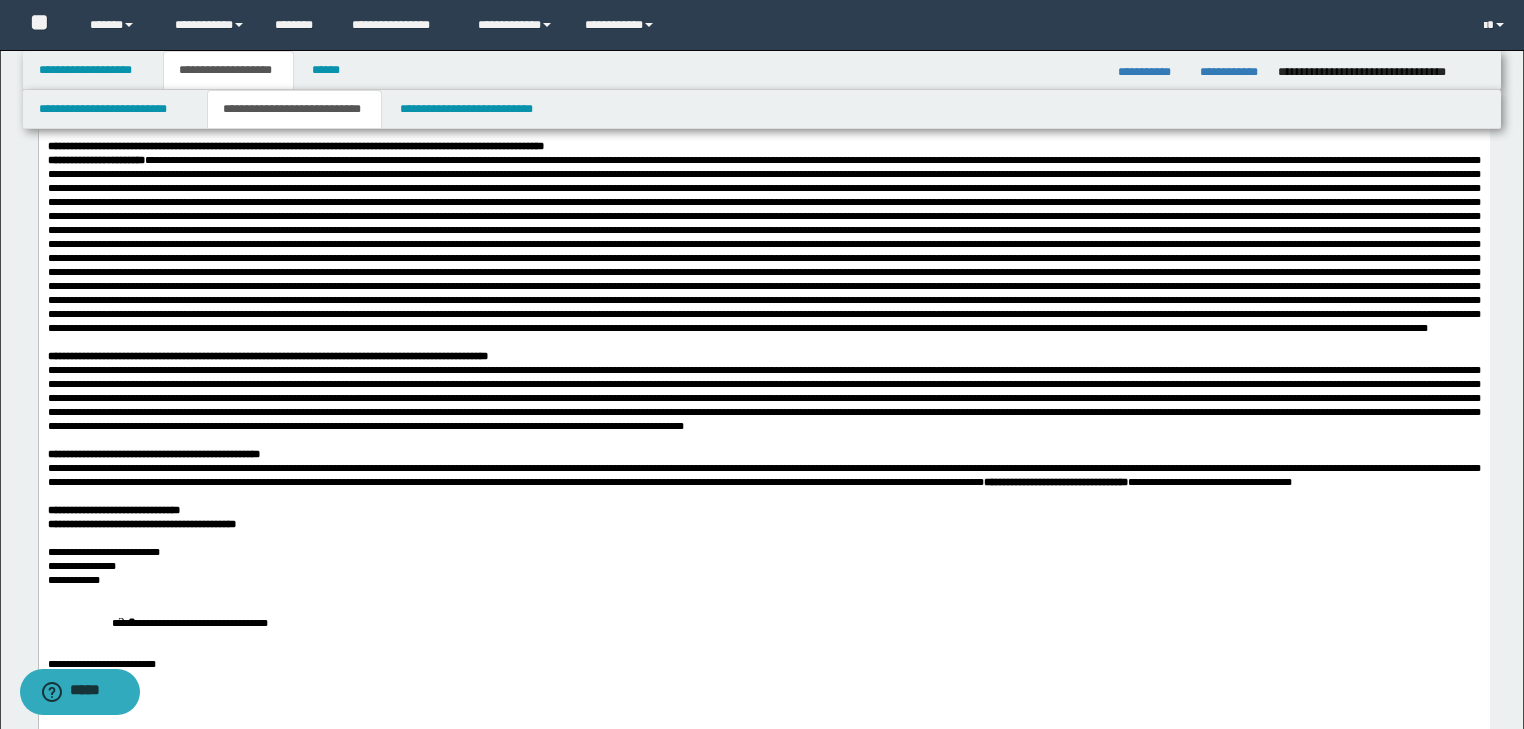 scroll, scrollTop: 400, scrollLeft: 0, axis: vertical 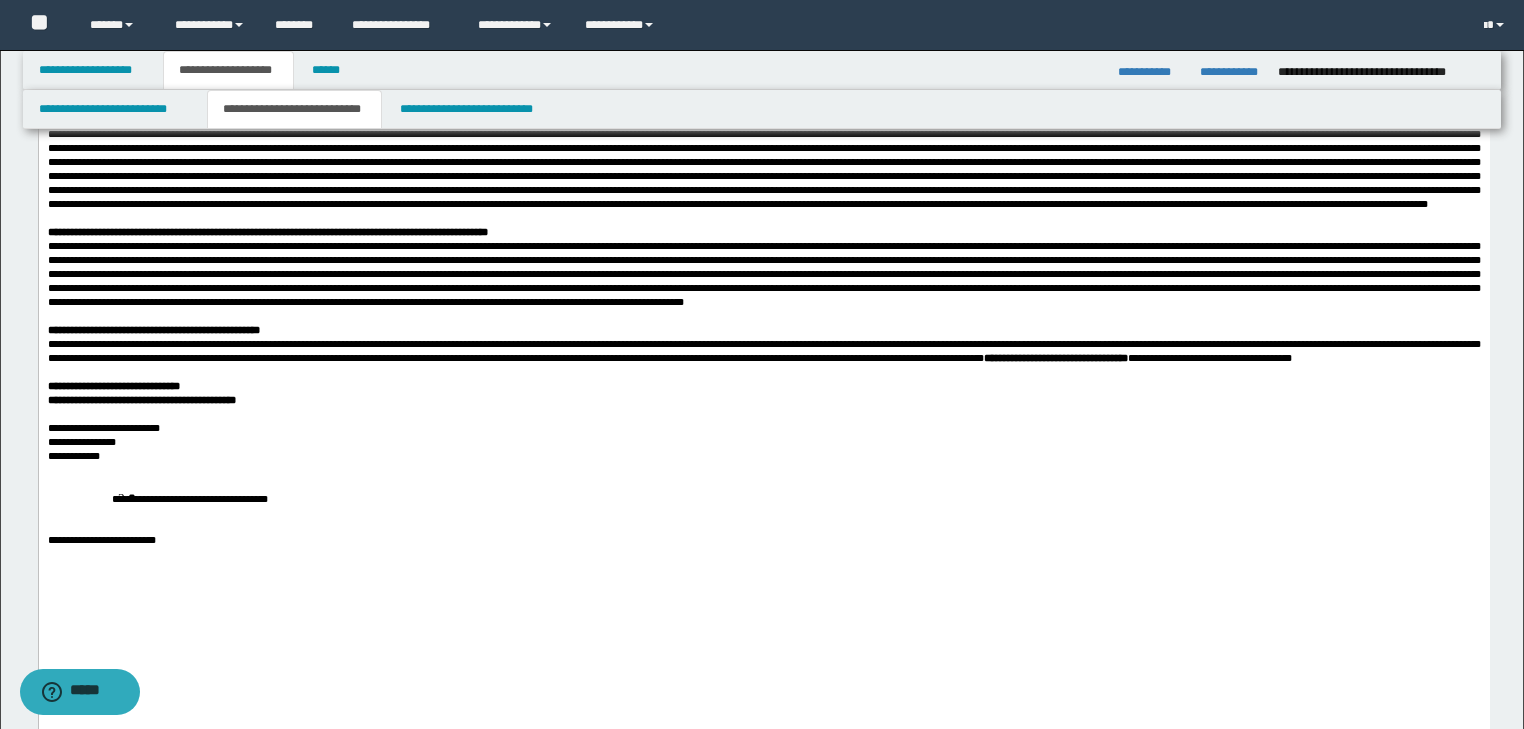 click on "**********" at bounding box center [763, 386] 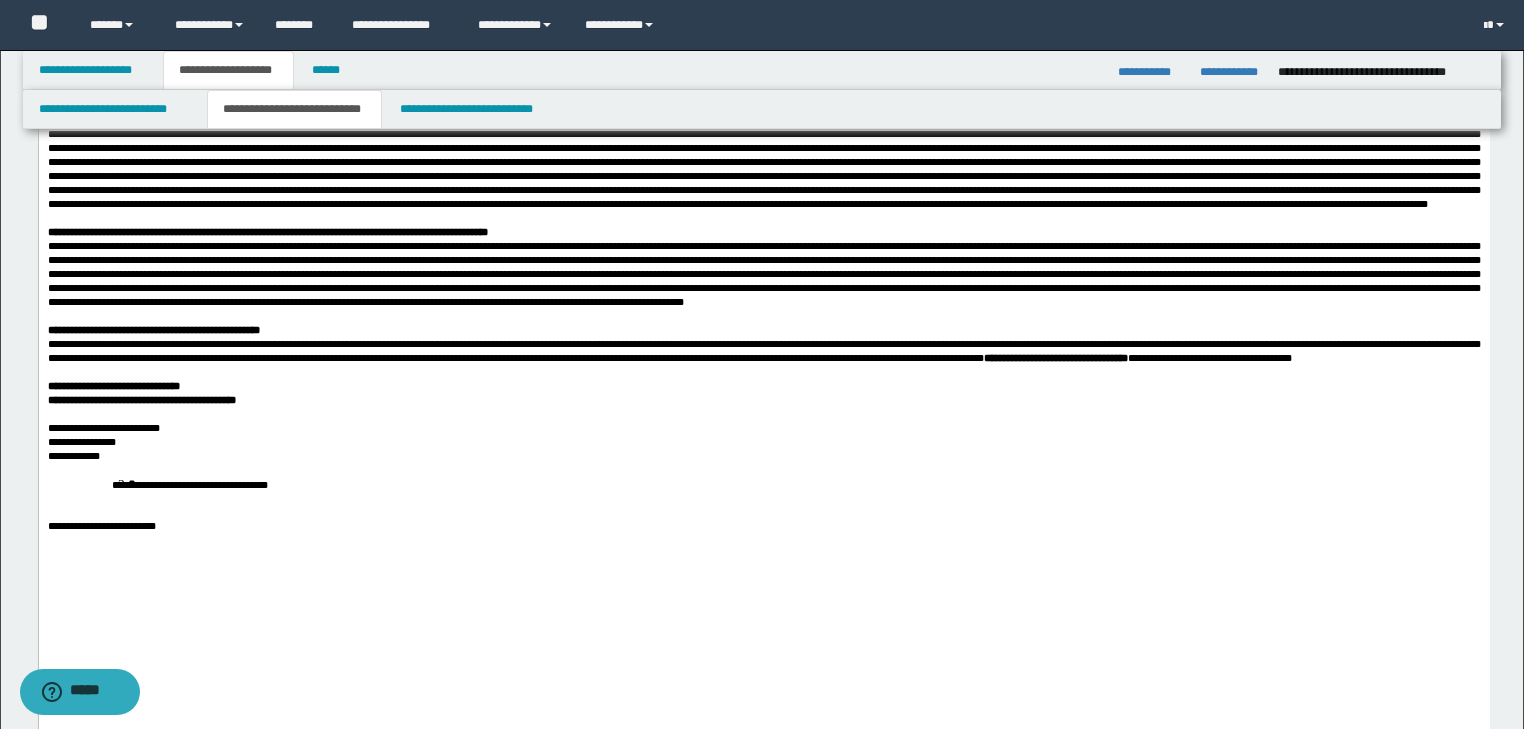click on "**********" at bounding box center [763, 484] 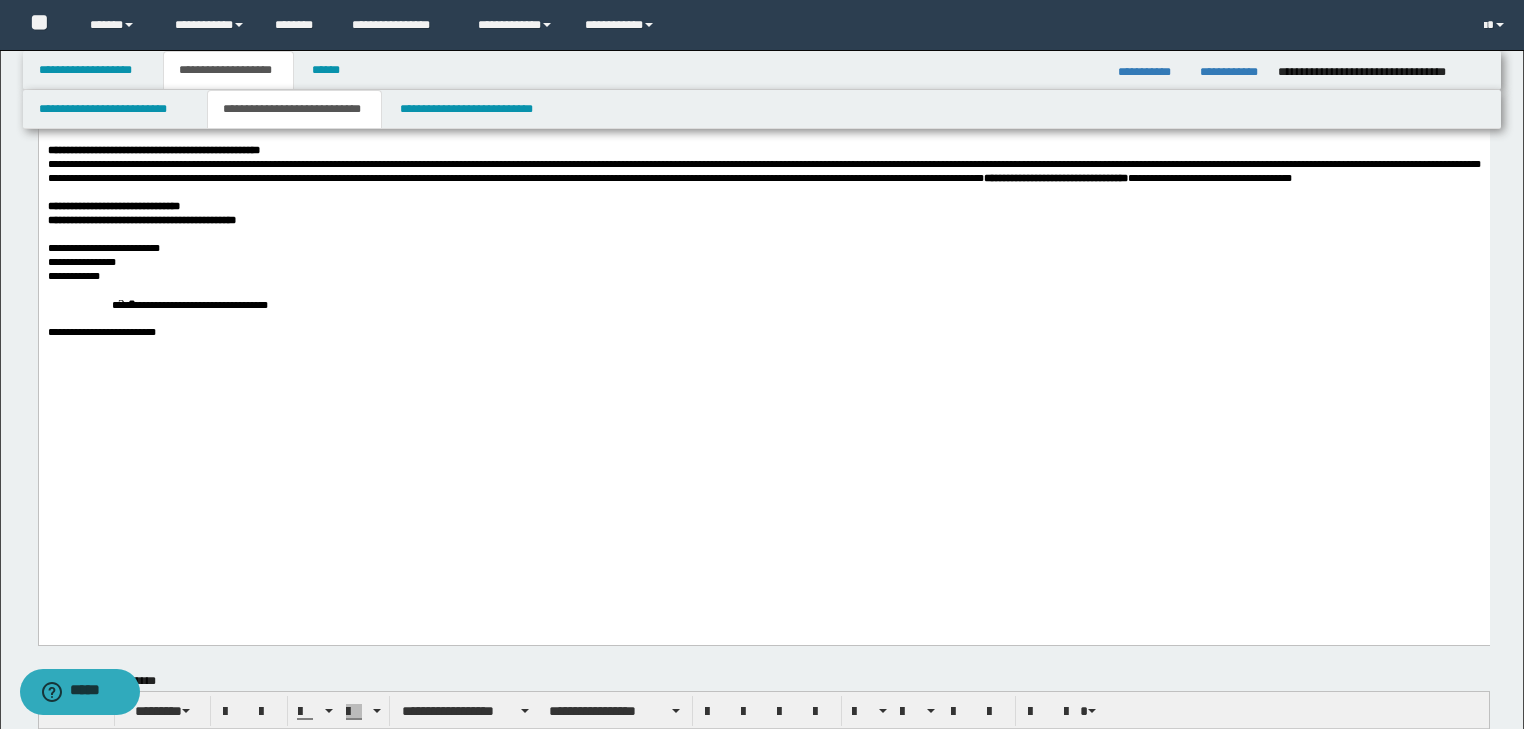 scroll, scrollTop: 720, scrollLeft: 0, axis: vertical 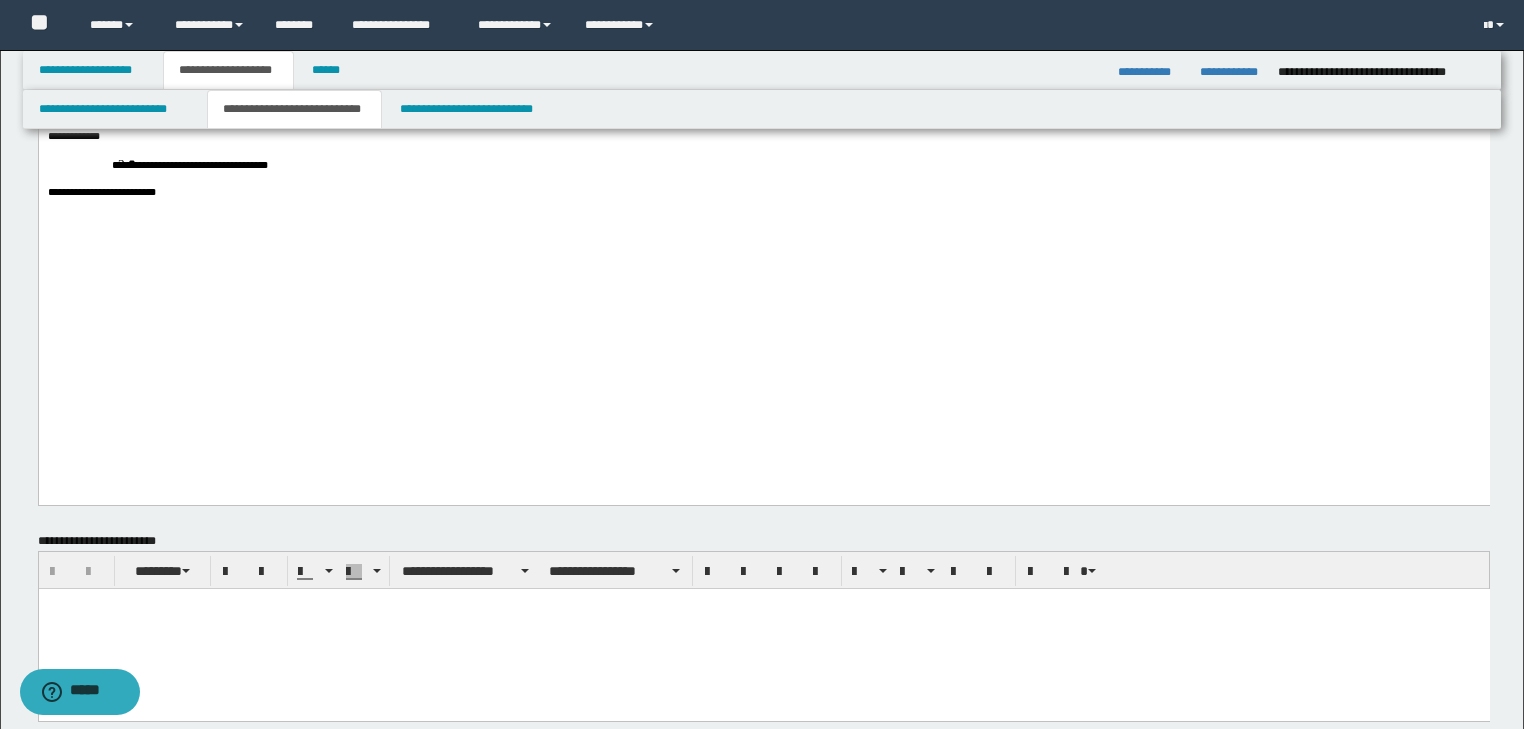 click at bounding box center (763, 206) 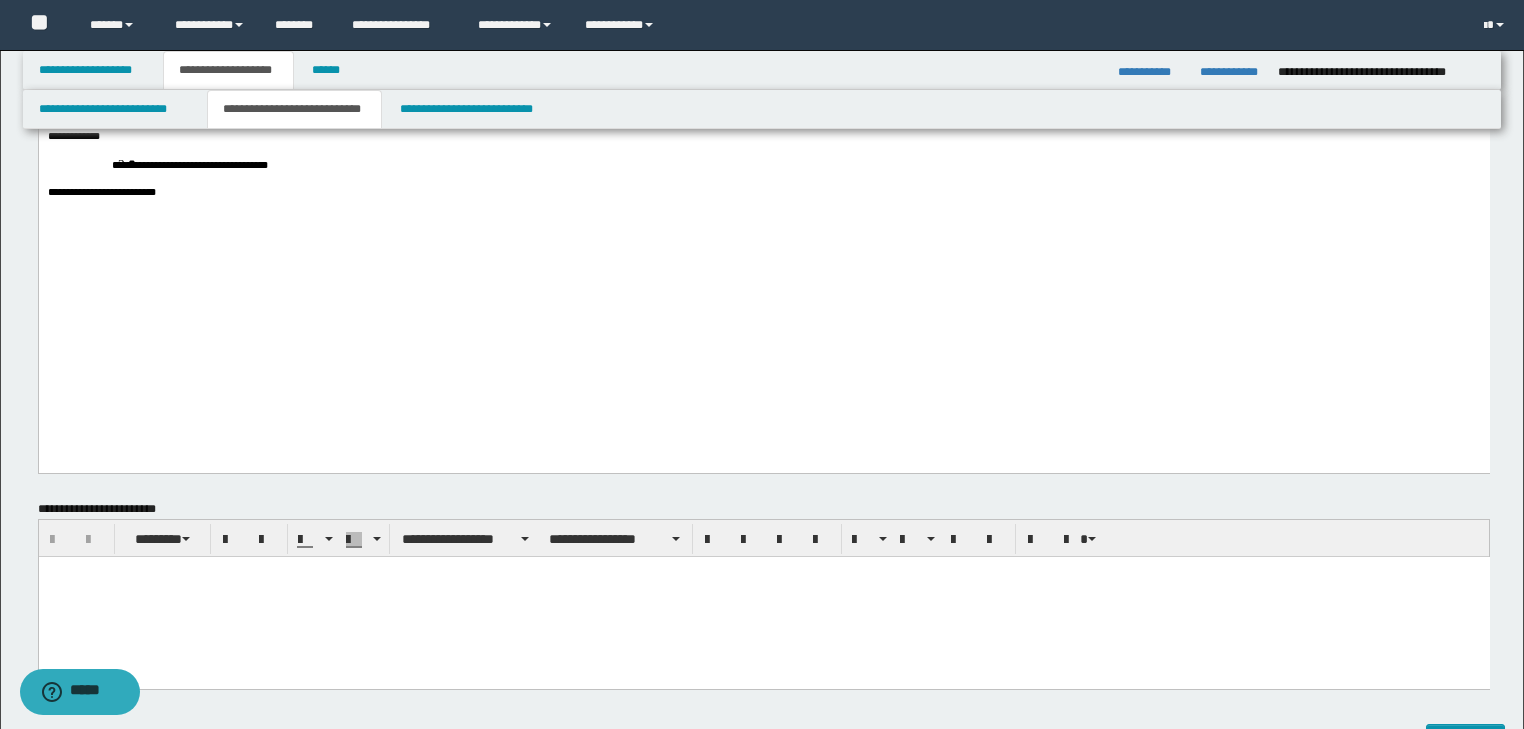 click at bounding box center [763, 571] 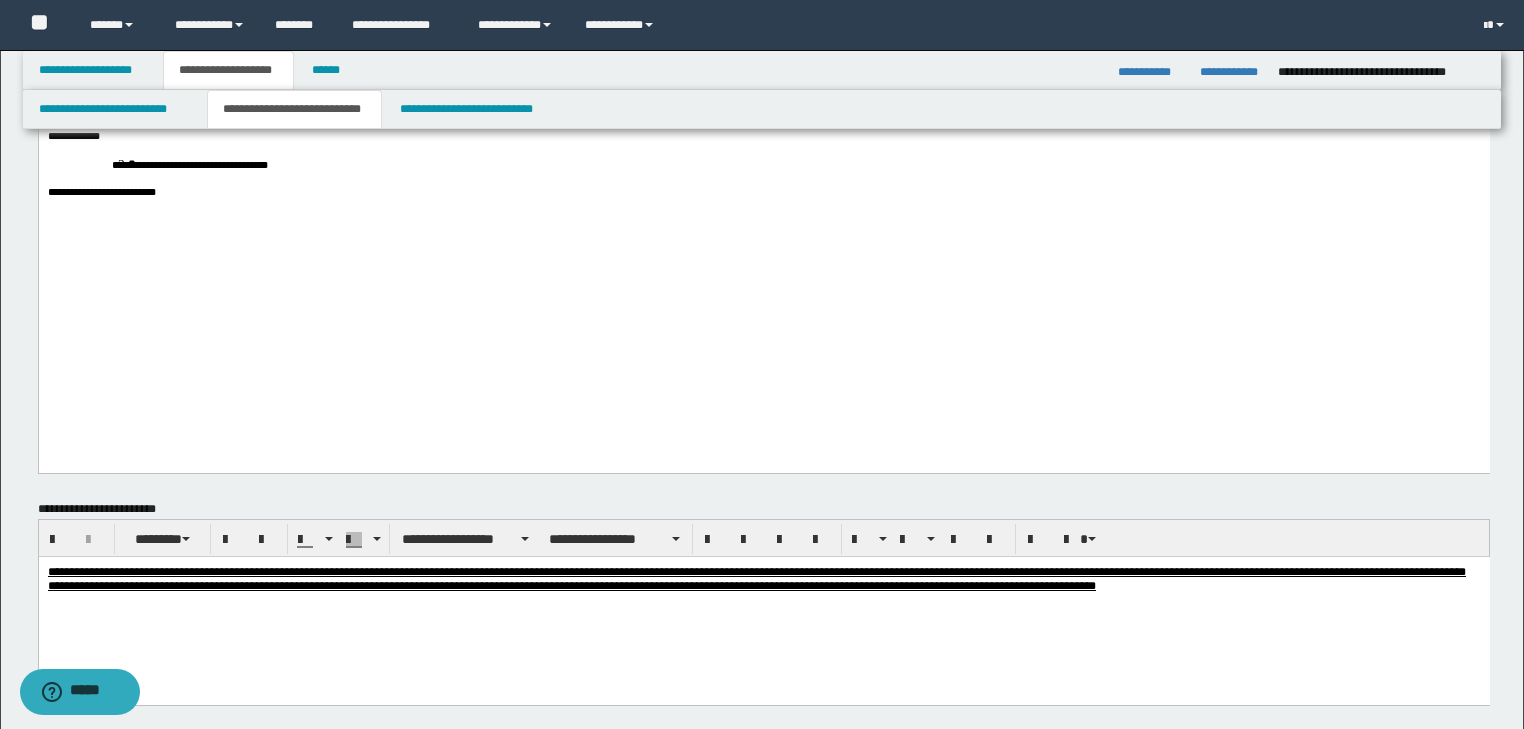 drag, startPoint x: 43, startPoint y: 570, endPoint x: 419, endPoint y: 610, distance: 378.12167 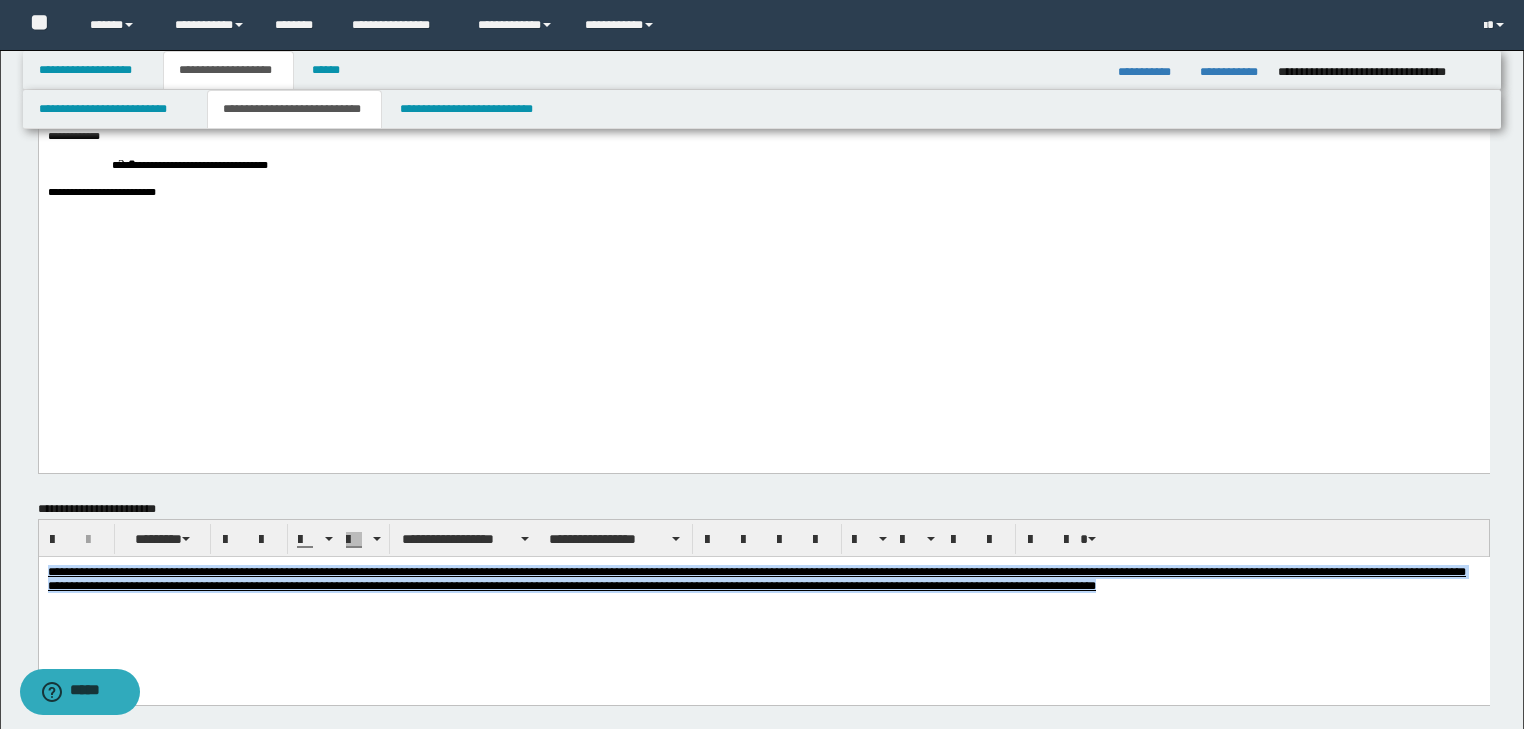 drag, startPoint x: 51, startPoint y: 569, endPoint x: 1153, endPoint y: 638, distance: 1104.1581 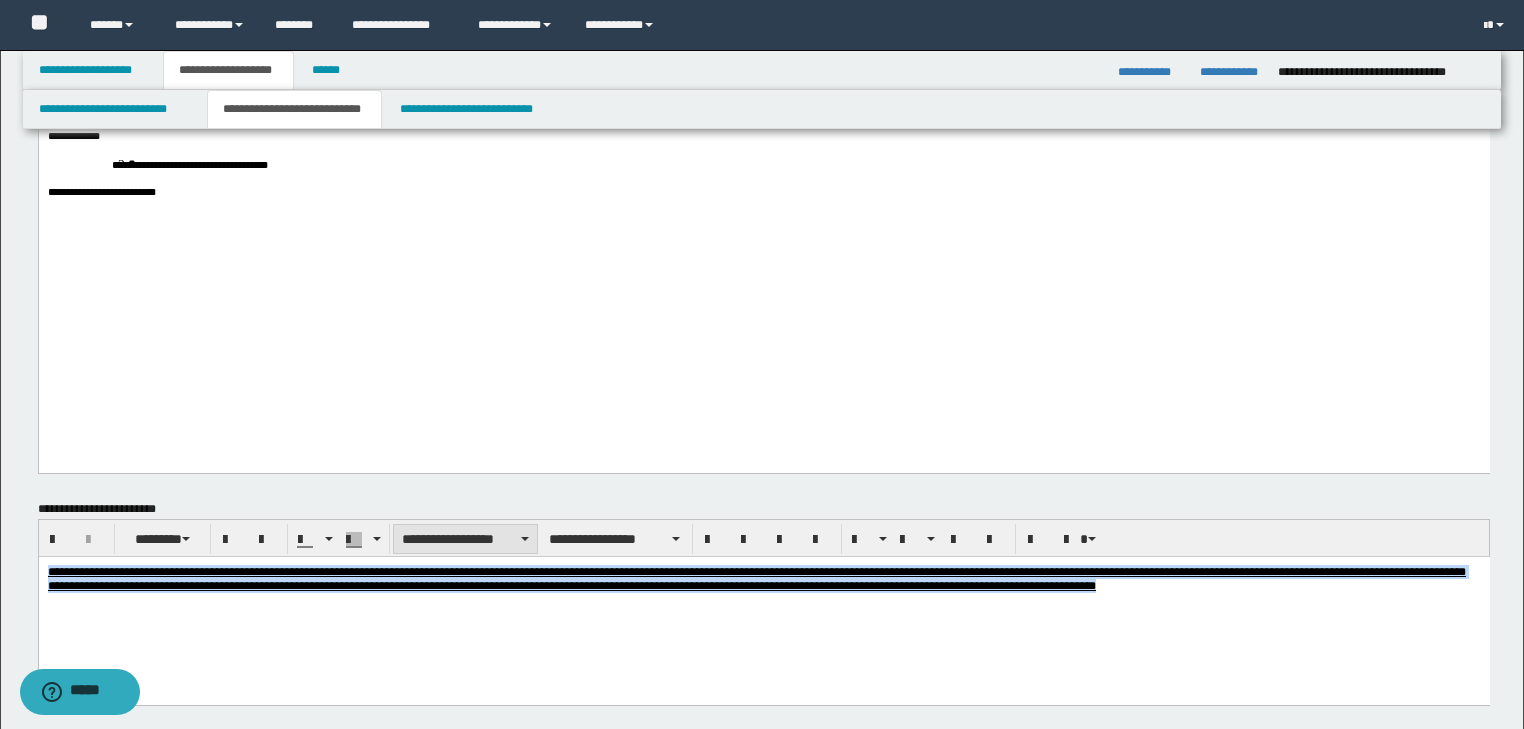 click on "**********" at bounding box center (465, 539) 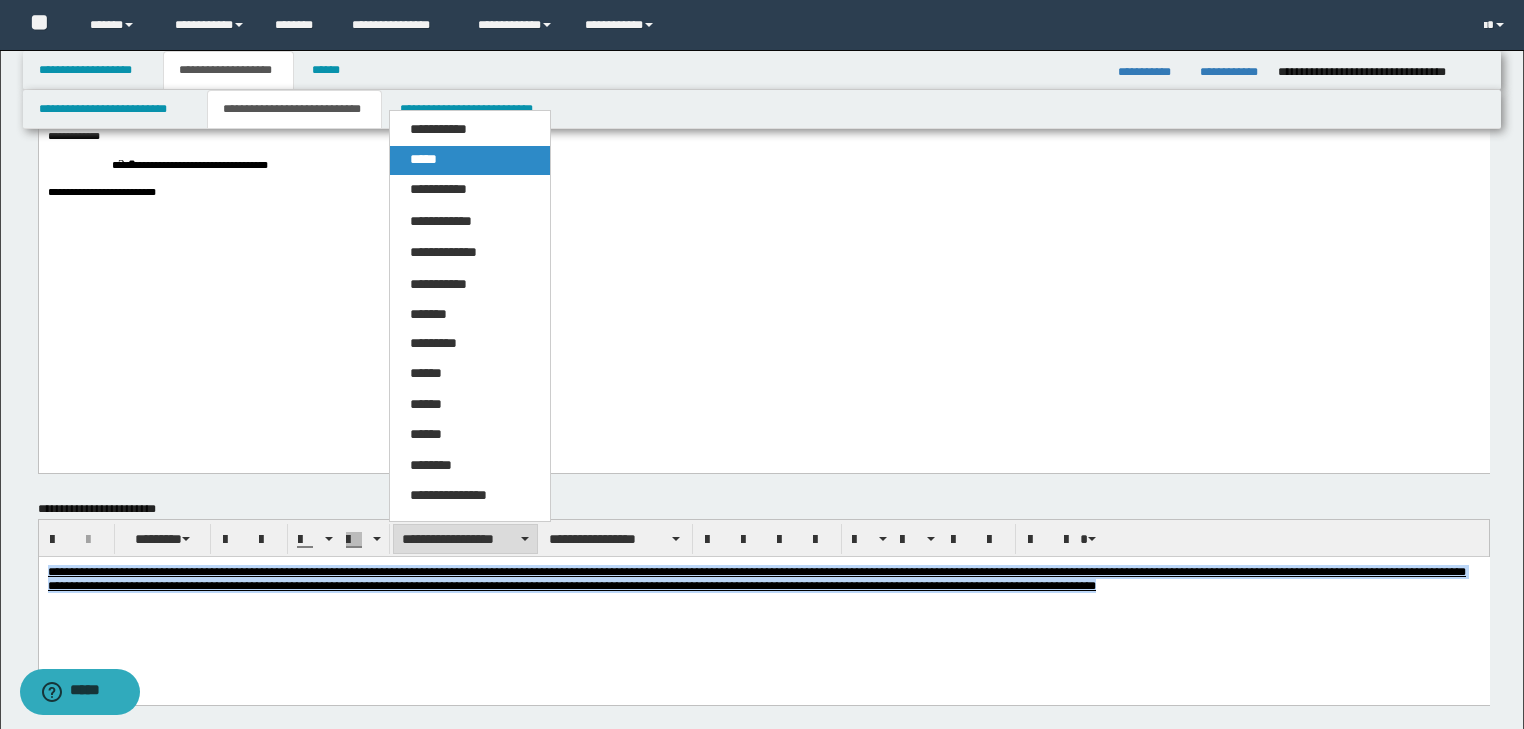 click on "*****" at bounding box center (470, 160) 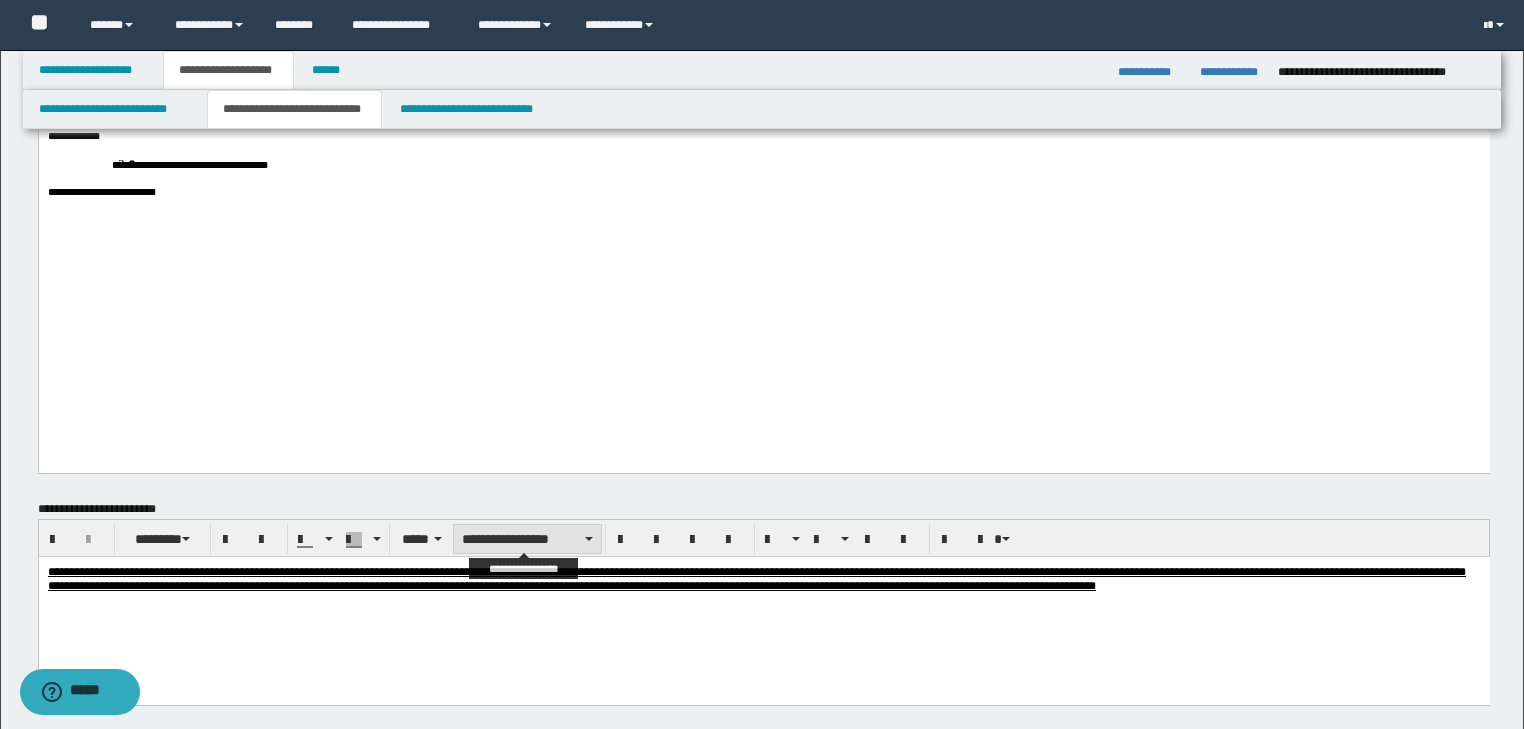click on "**********" at bounding box center [527, 539] 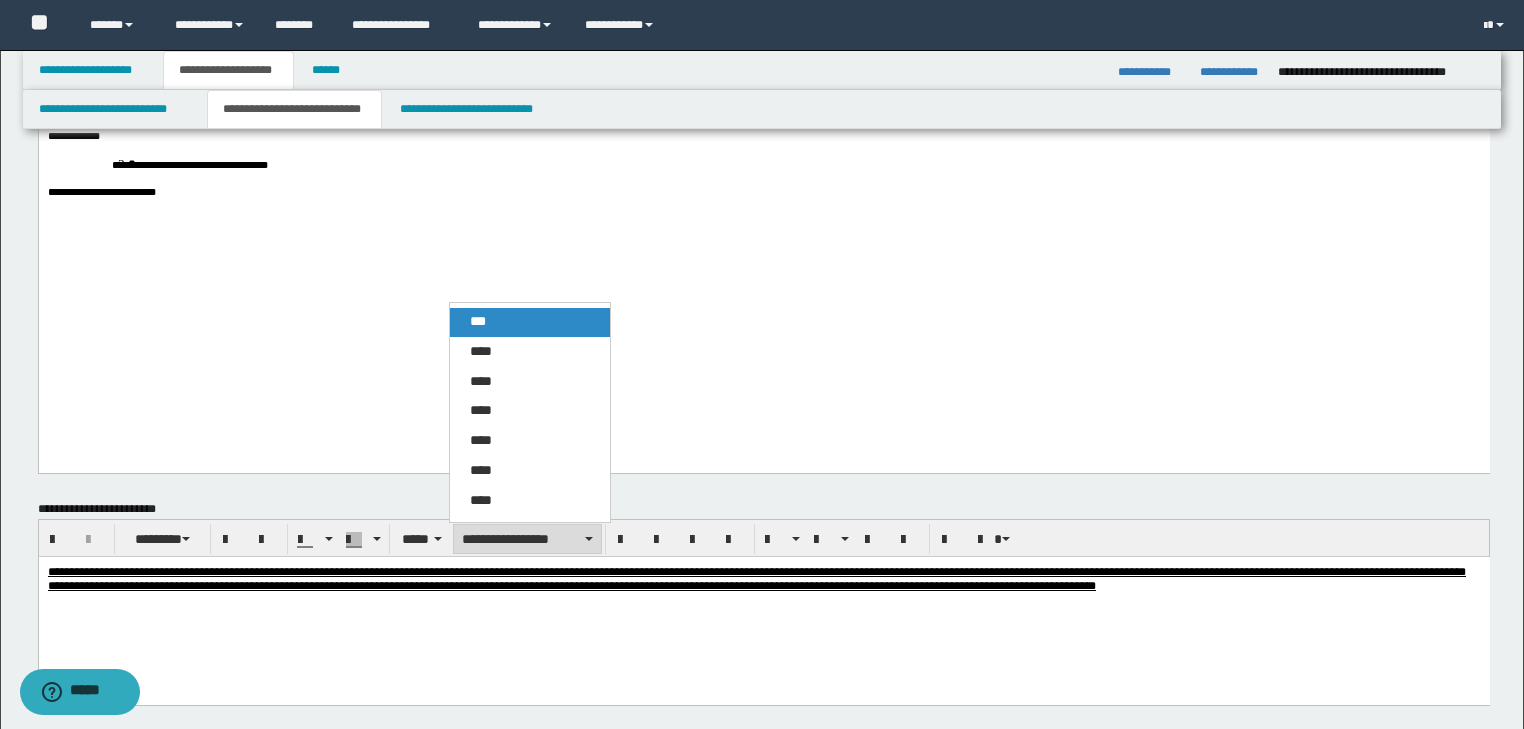 click on "***" at bounding box center [530, 322] 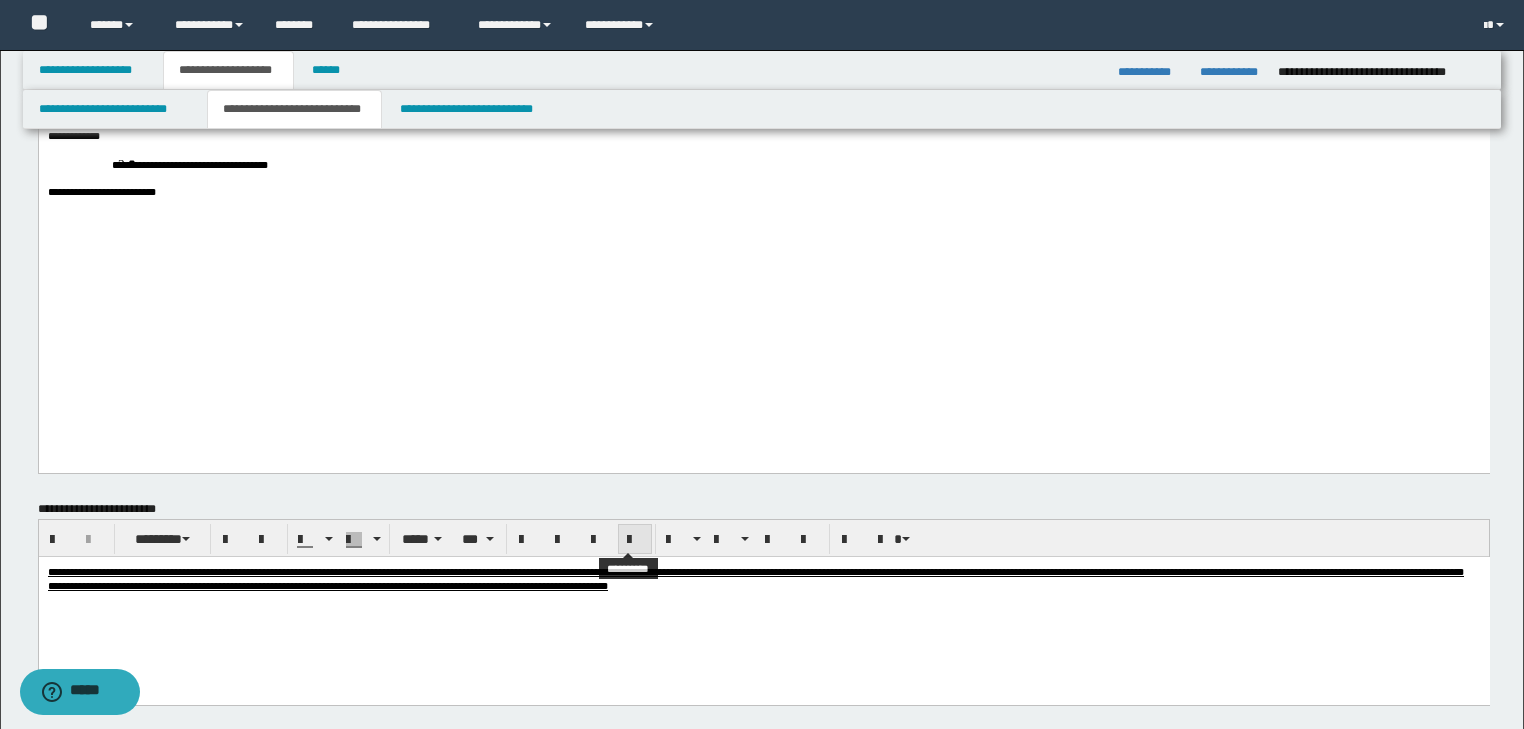 click at bounding box center (635, 540) 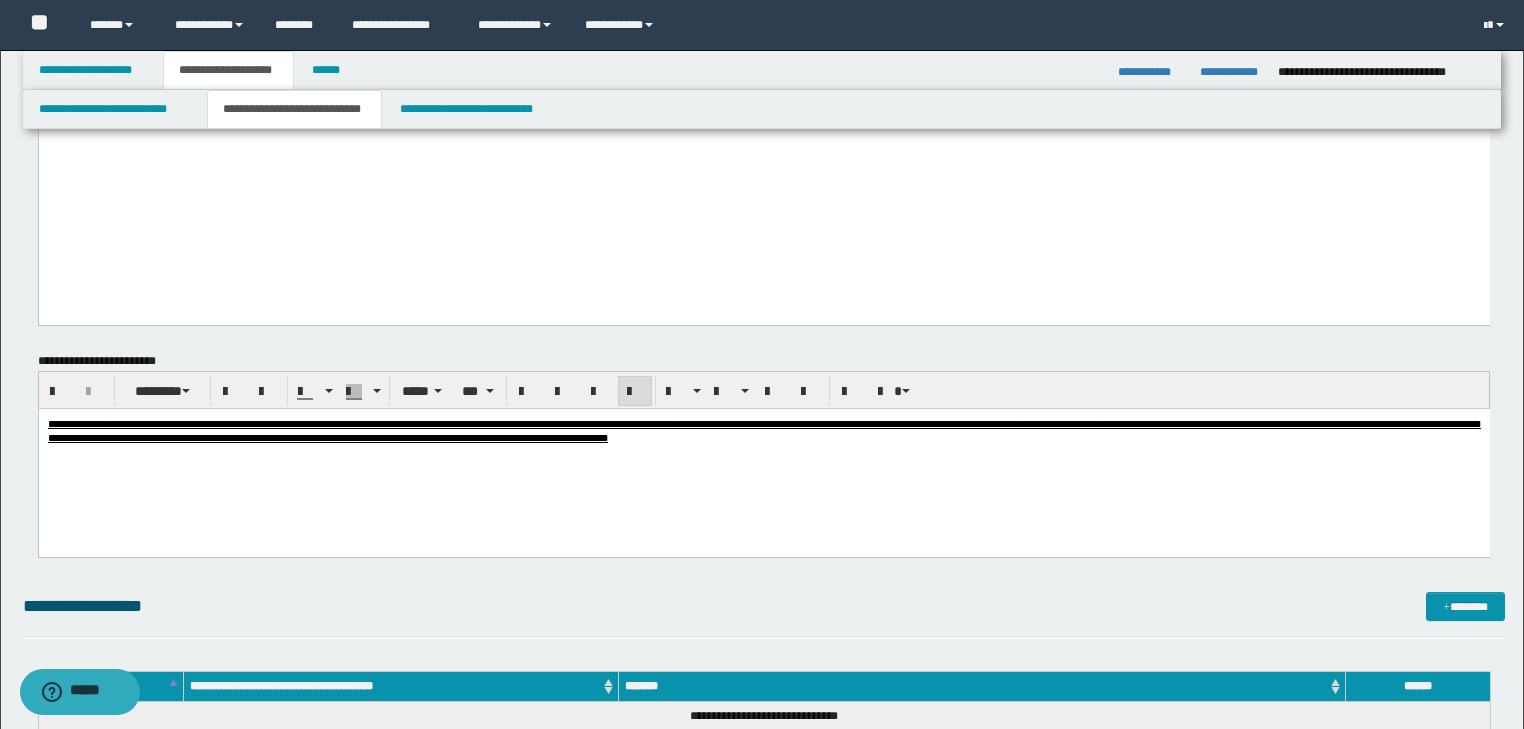 scroll, scrollTop: 1040, scrollLeft: 0, axis: vertical 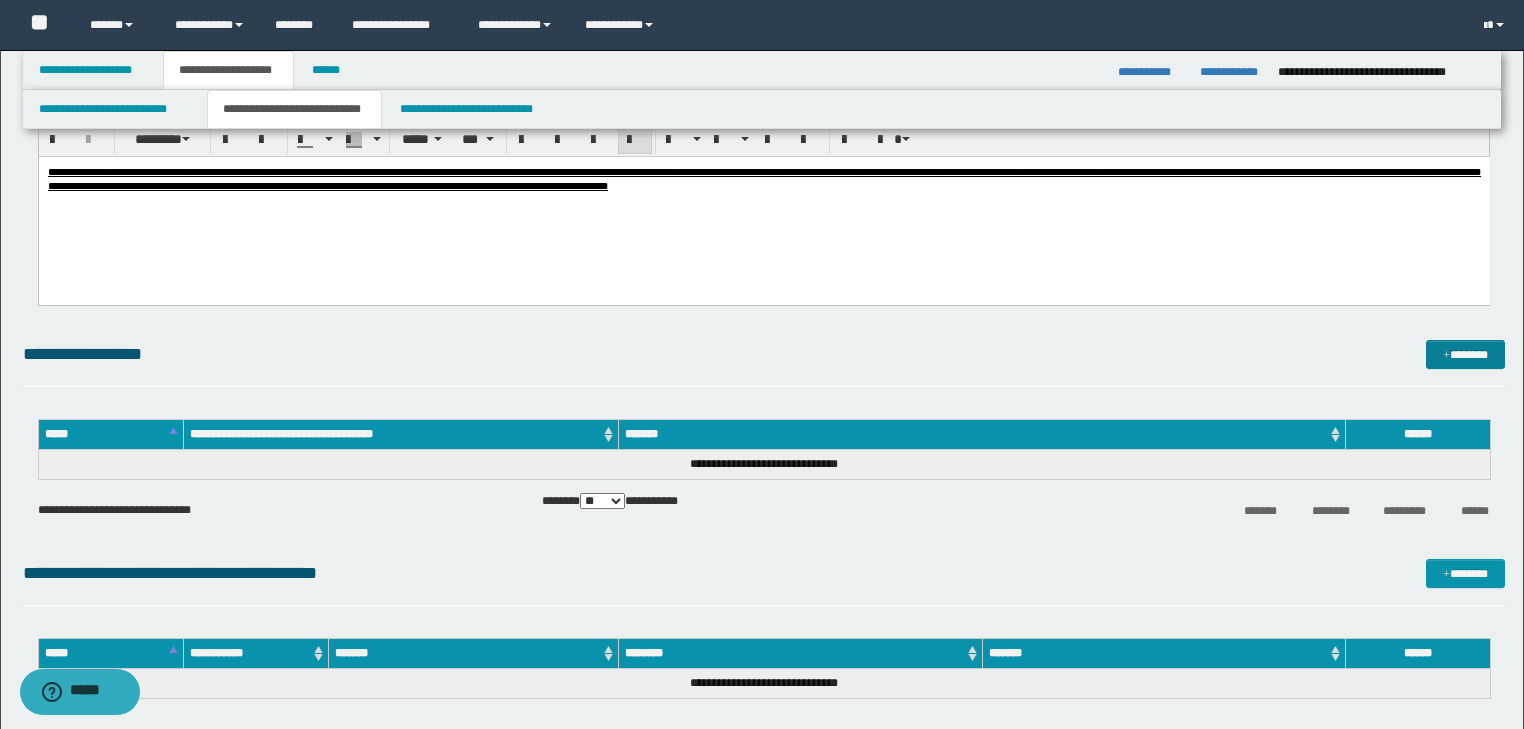 click on "*******" at bounding box center [1465, 355] 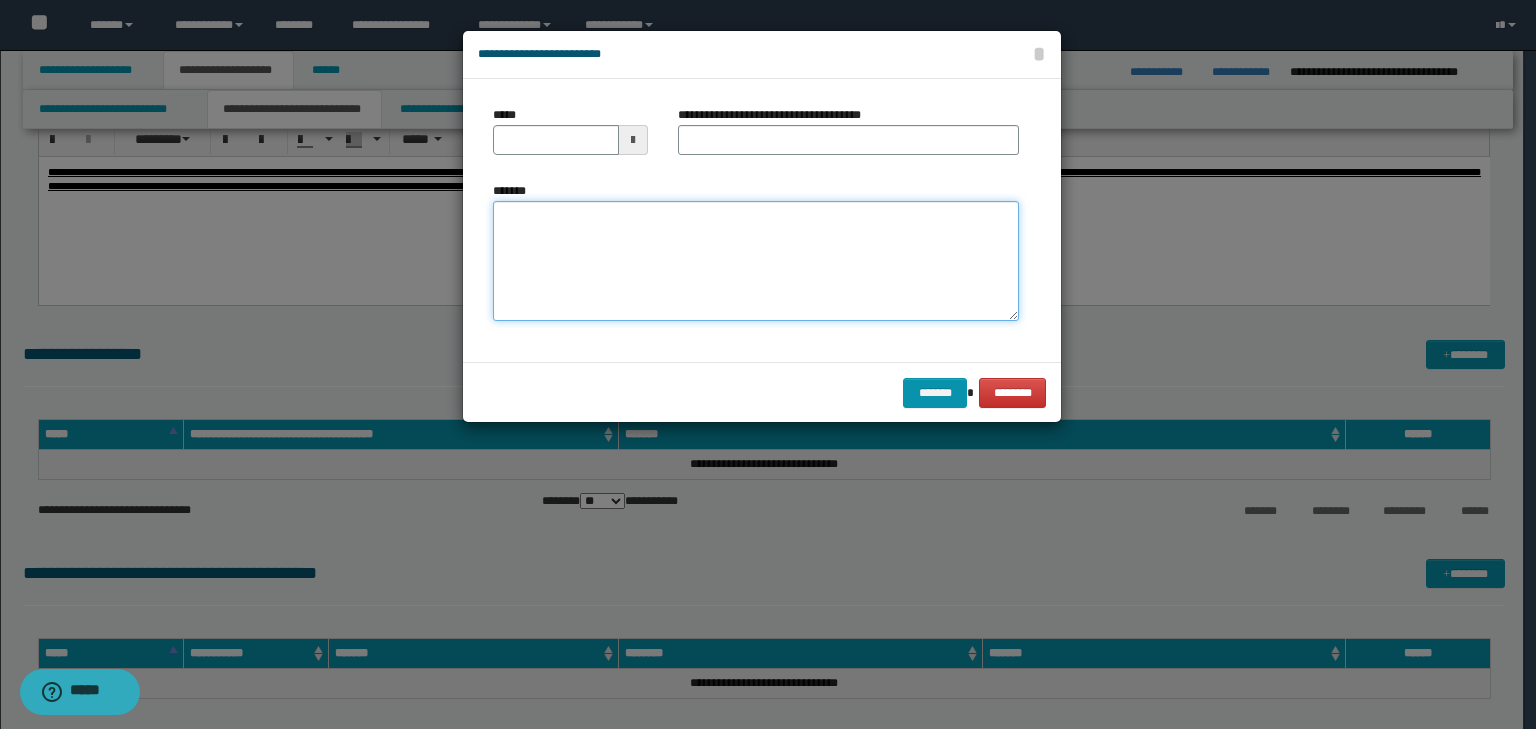 click on "*******" at bounding box center [756, 261] 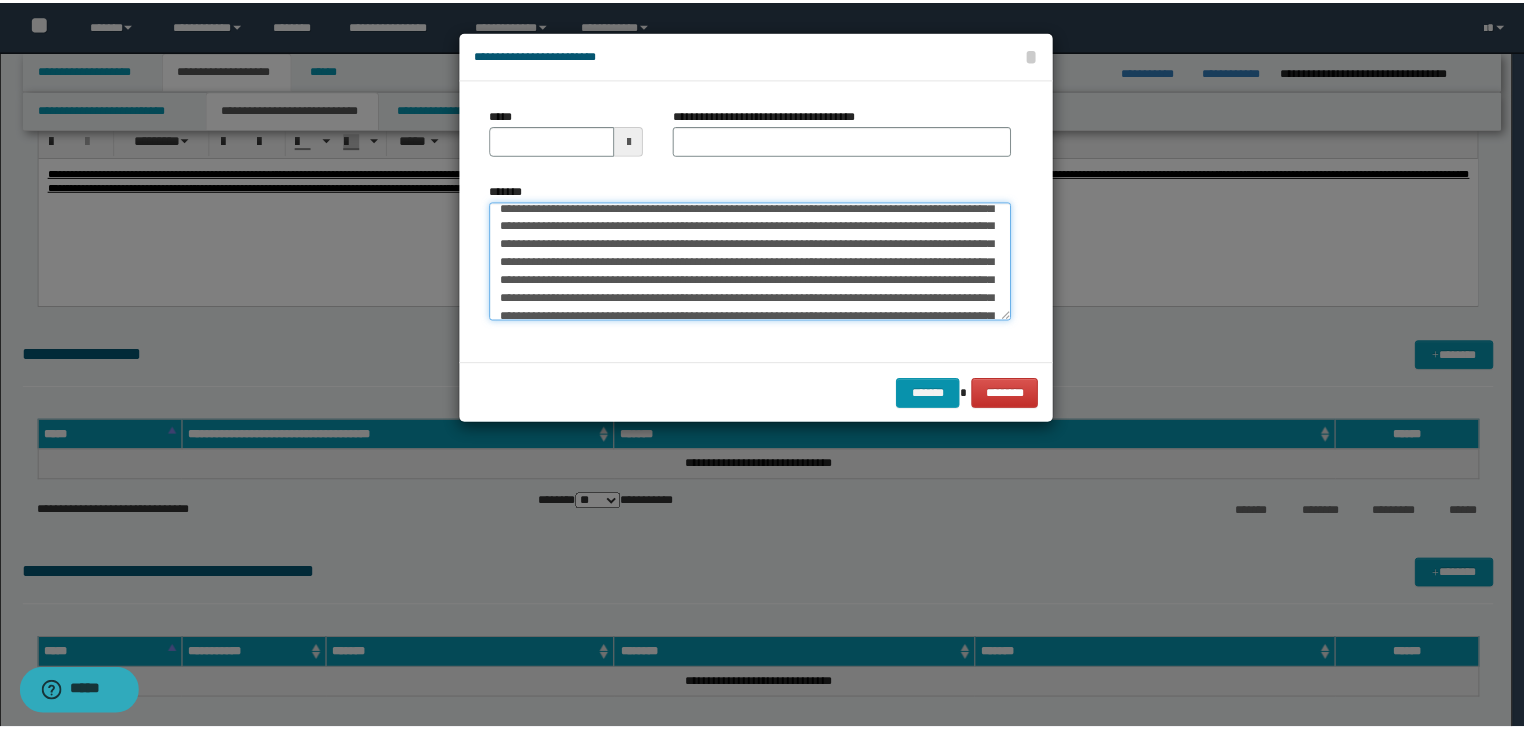 scroll, scrollTop: 0, scrollLeft: 0, axis: both 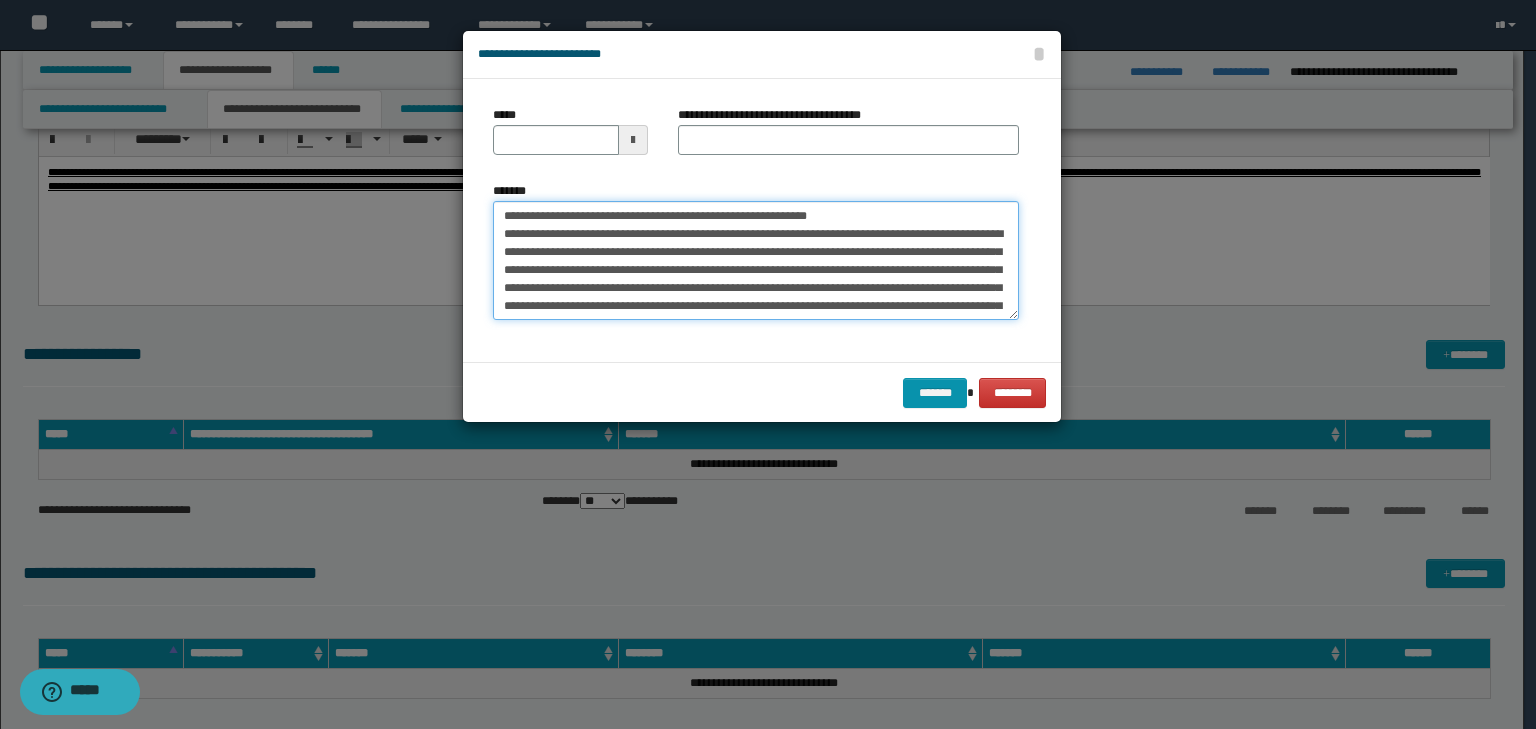 drag, startPoint x: 565, startPoint y: 216, endPoint x: 432, endPoint y: 192, distance: 135.14807 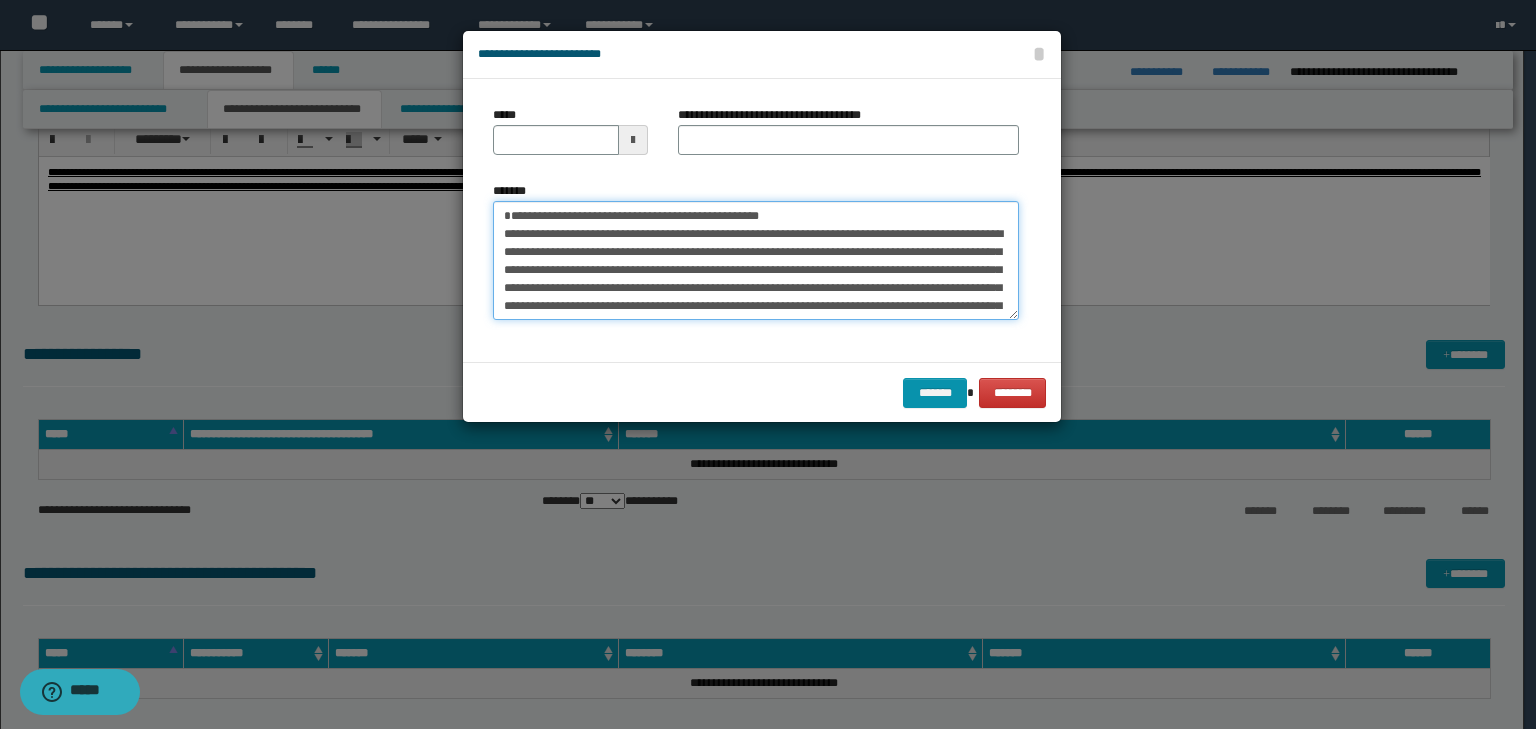 type 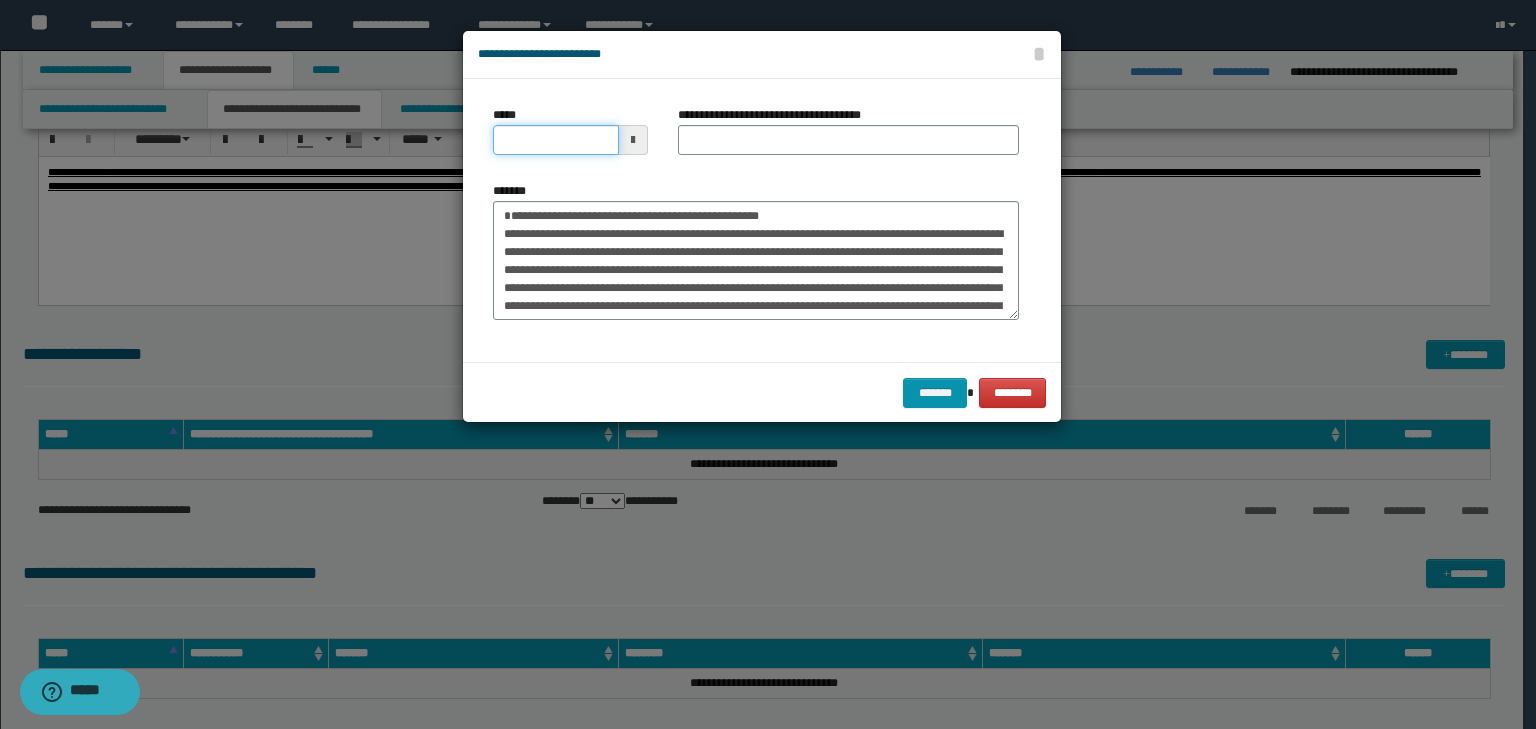 click on "*****" at bounding box center (556, 140) 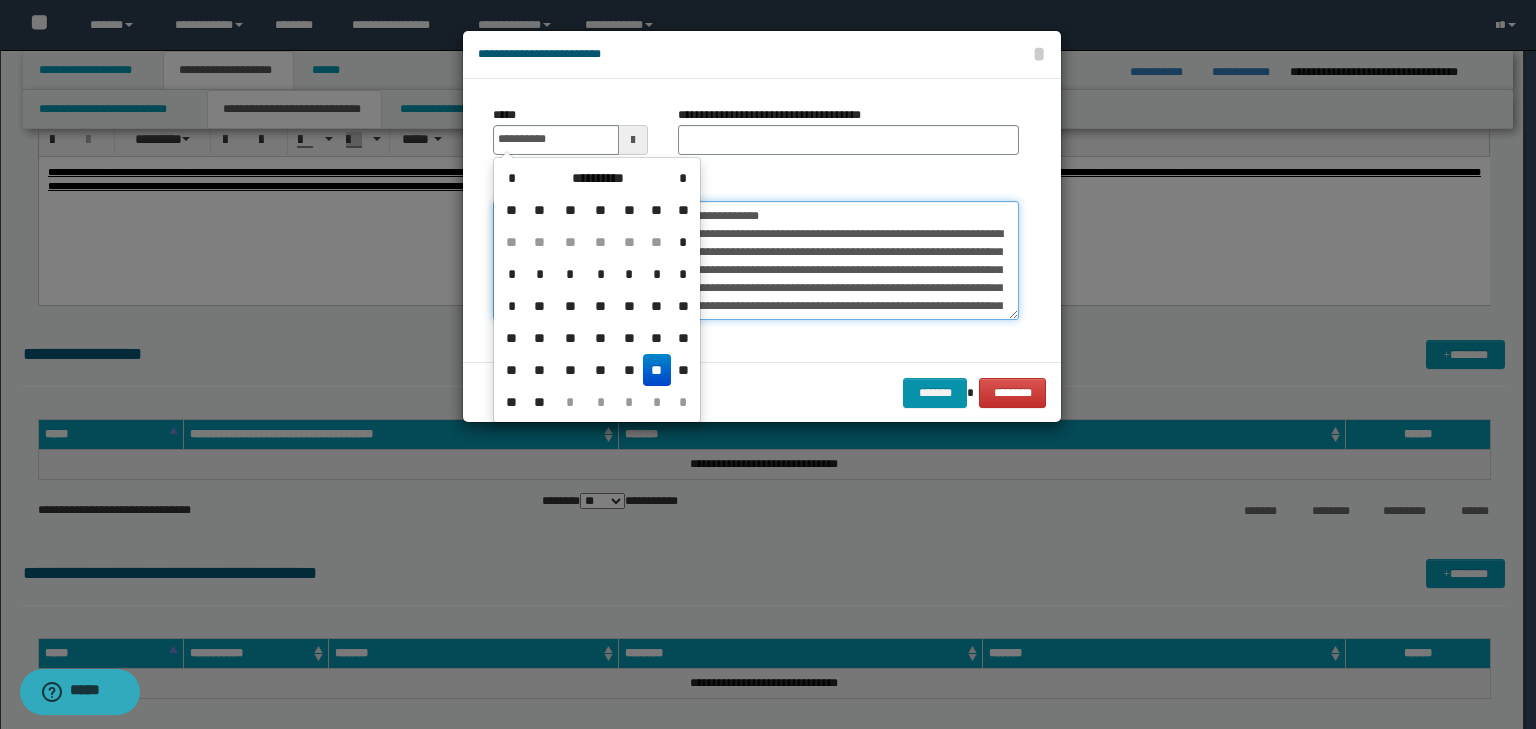 type on "**********" 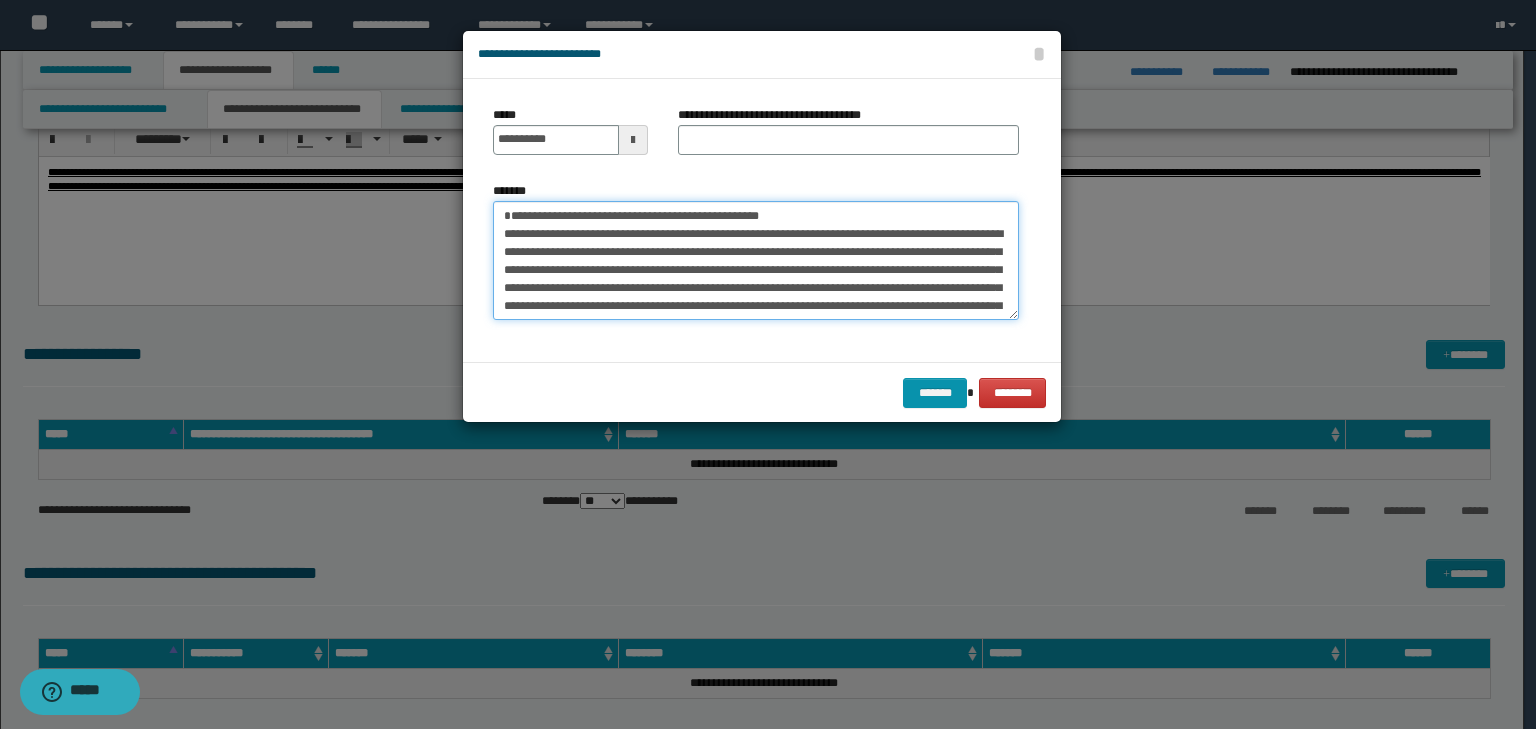 drag, startPoint x: 827, startPoint y: 213, endPoint x: 114, endPoint y: 175, distance: 714.0119 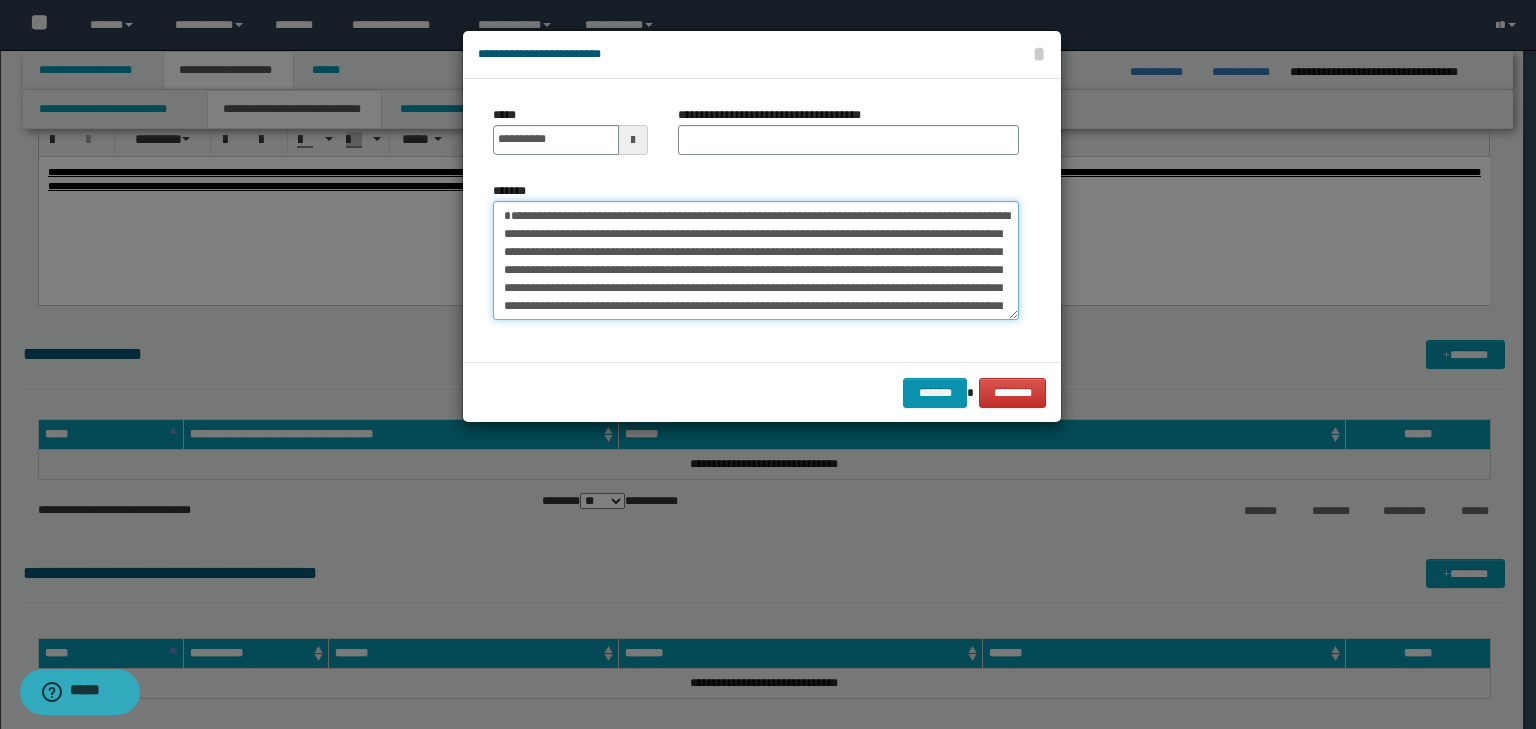 type on "**********" 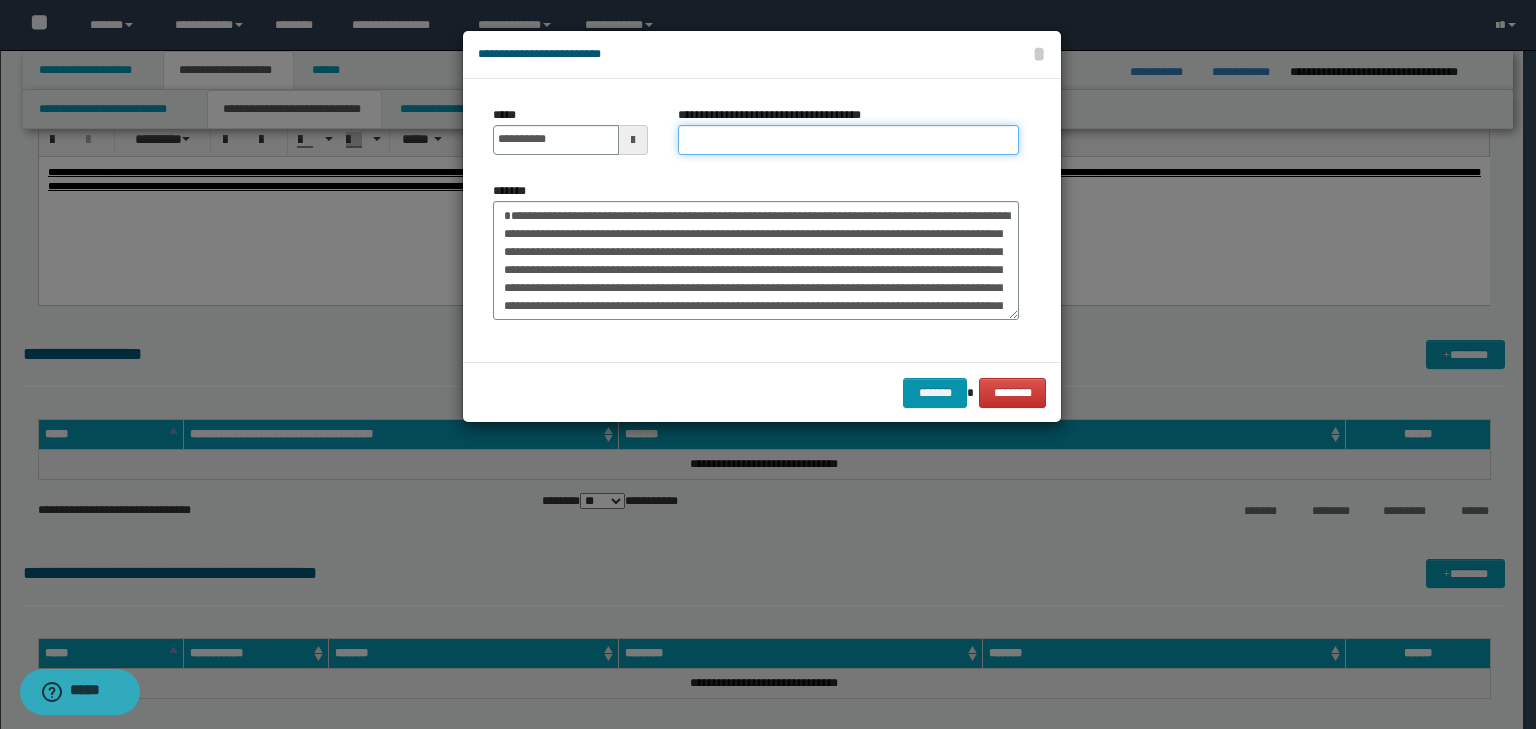 click on "**********" at bounding box center [848, 140] 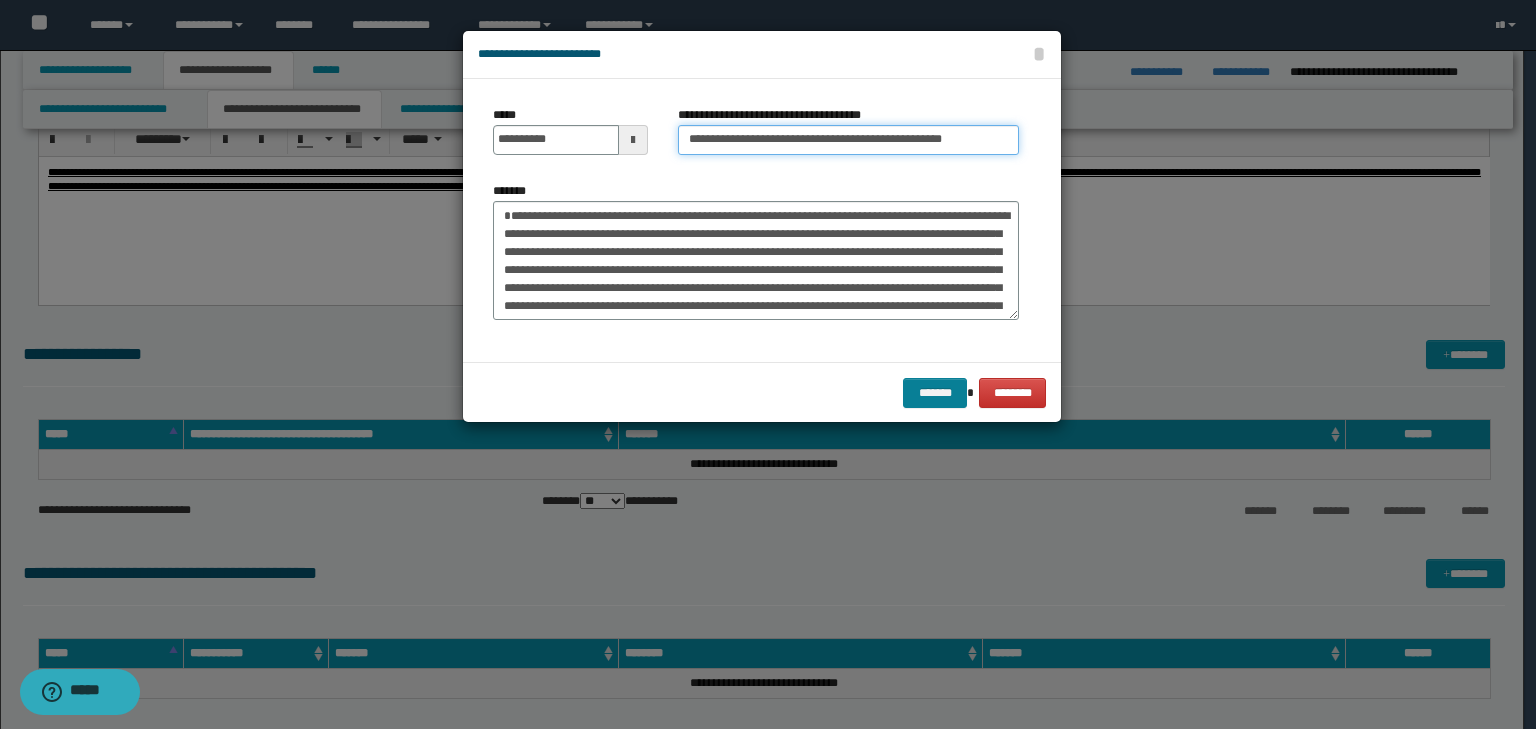 type on "**********" 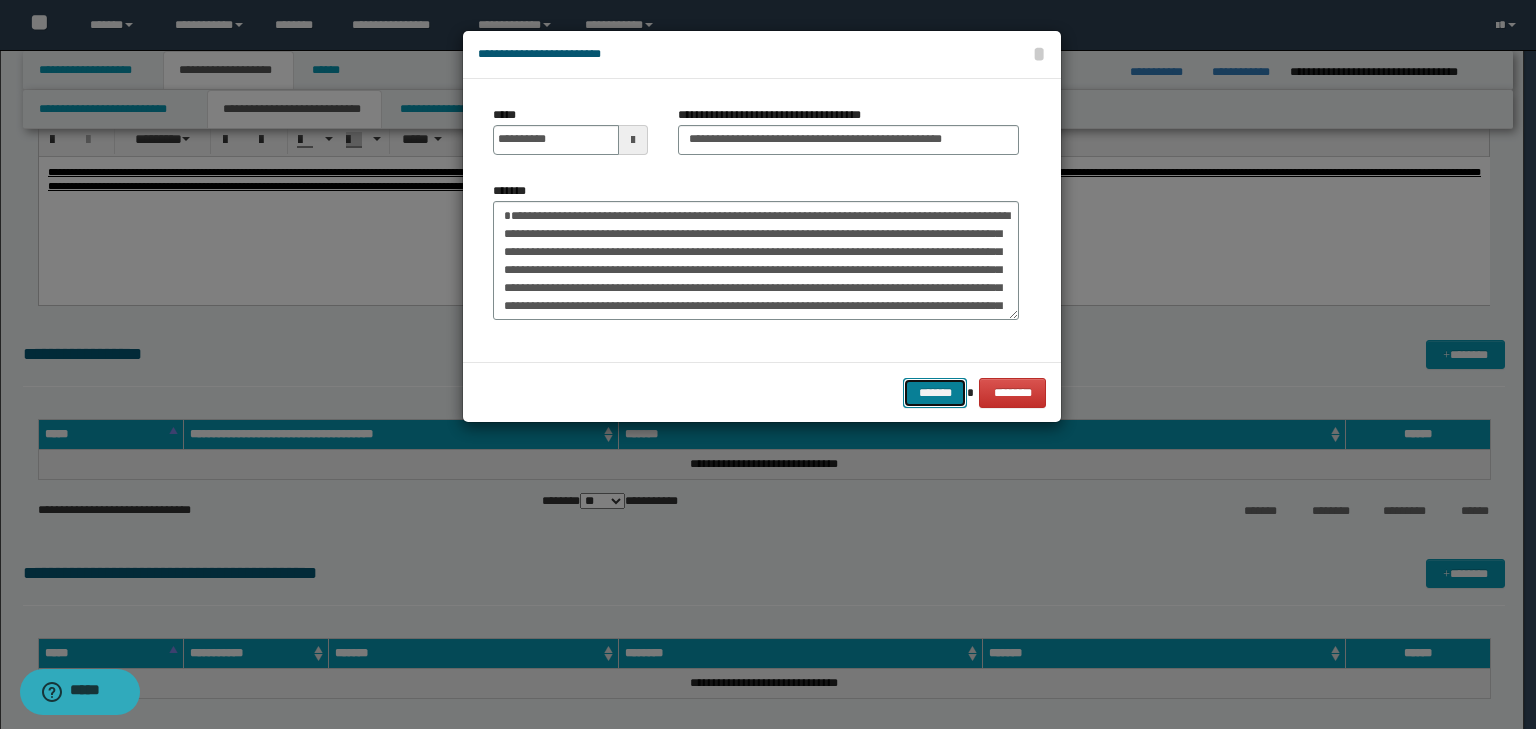 click on "*******" at bounding box center [935, 393] 